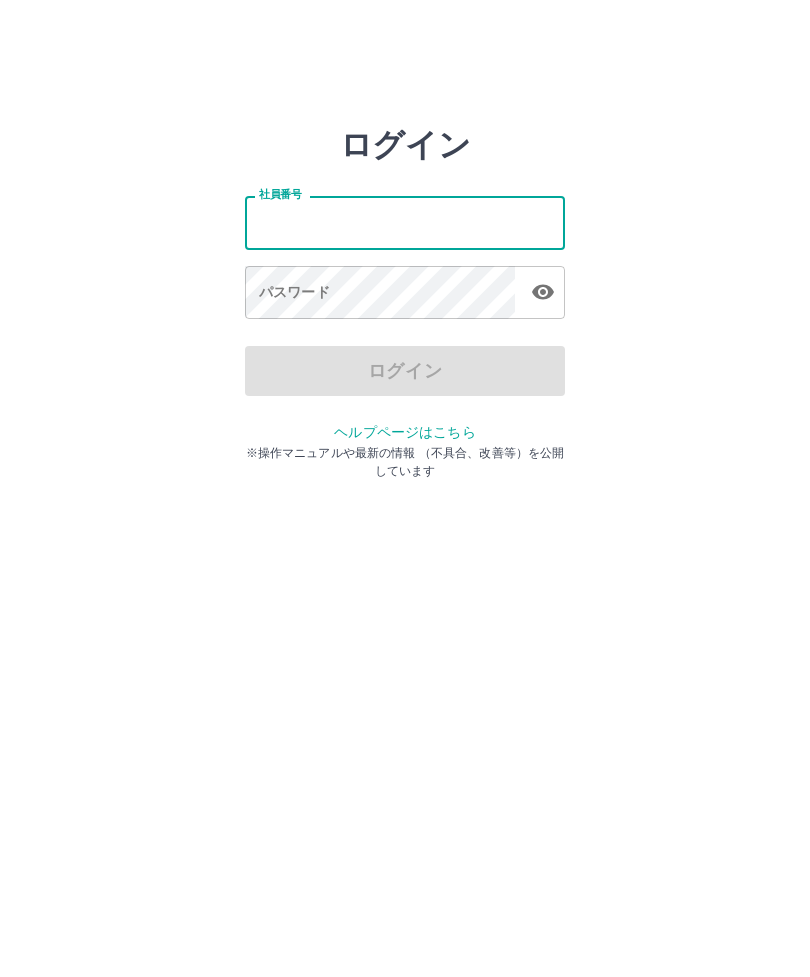 scroll, scrollTop: 0, scrollLeft: 0, axis: both 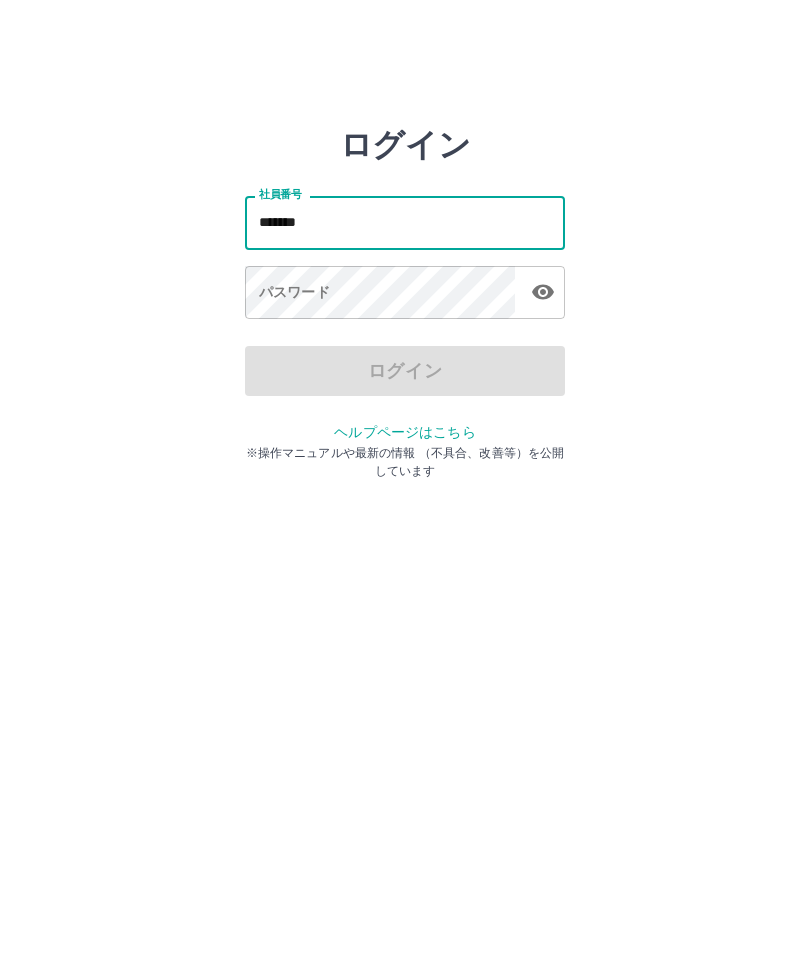 type on "*******" 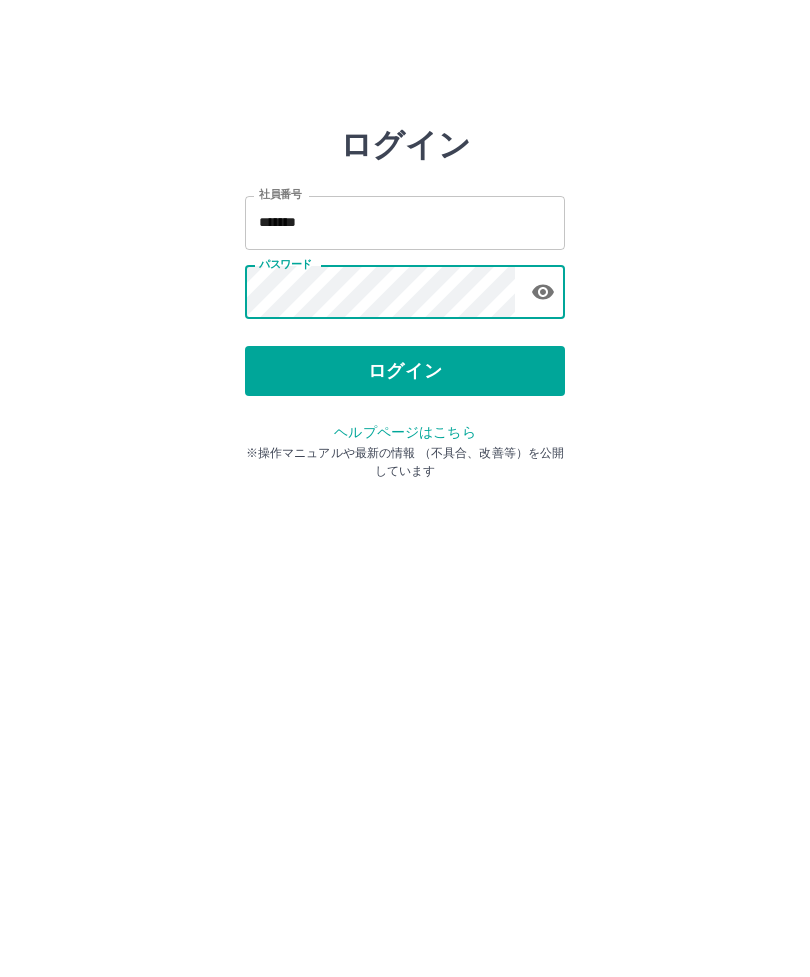 click on "ログイン 社員番号 ******* 社員番号 パスワード パスワード ログイン ヘルプページはこちら ※操作マニュアルや最新の情報 （不具合、改善等）を公開しています" at bounding box center (405, 223) 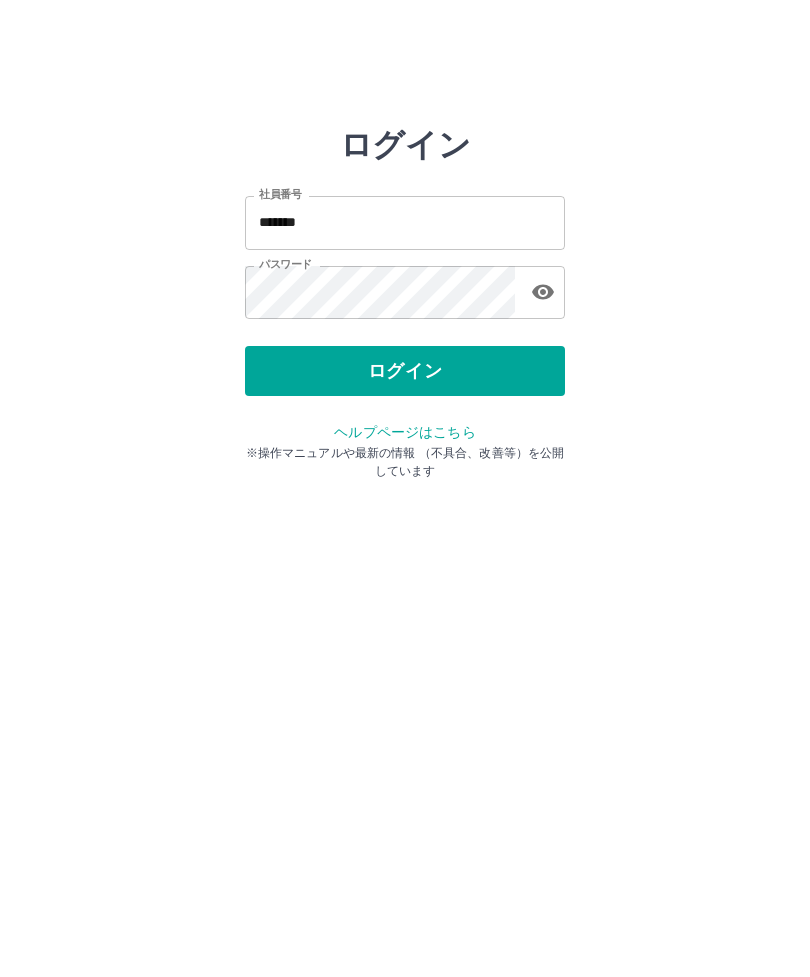 click on "ログイン" at bounding box center [405, 371] 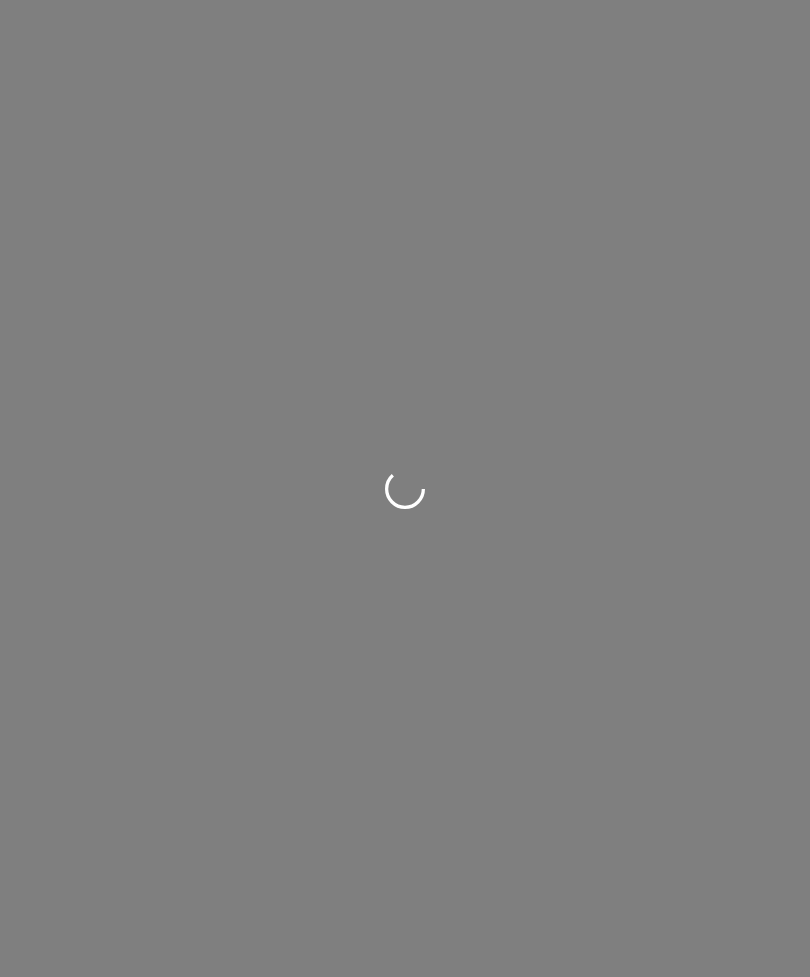 scroll, scrollTop: 0, scrollLeft: 0, axis: both 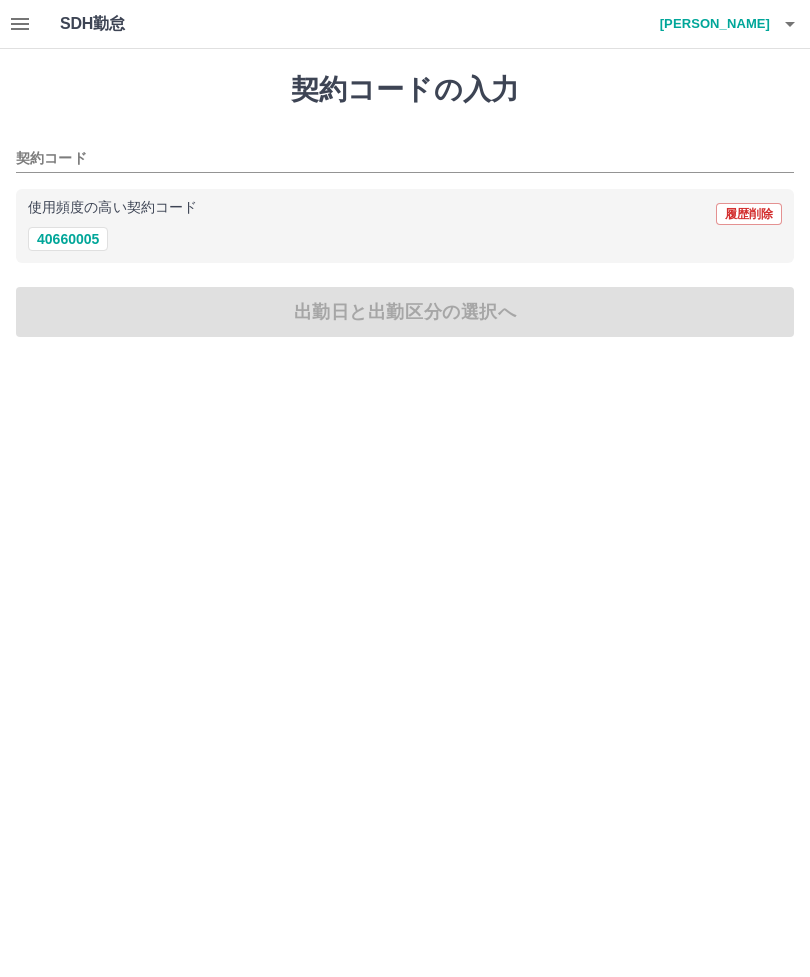 click on "40660005" at bounding box center [68, 239] 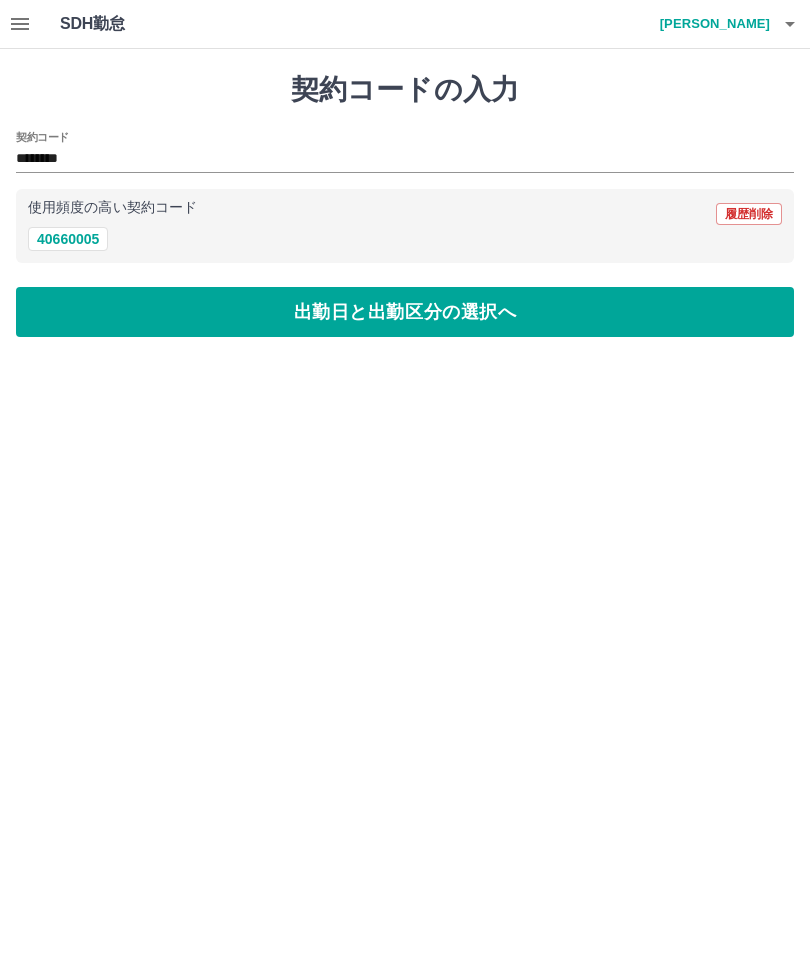 click on "出勤日と出勤区分の選択へ" at bounding box center (405, 312) 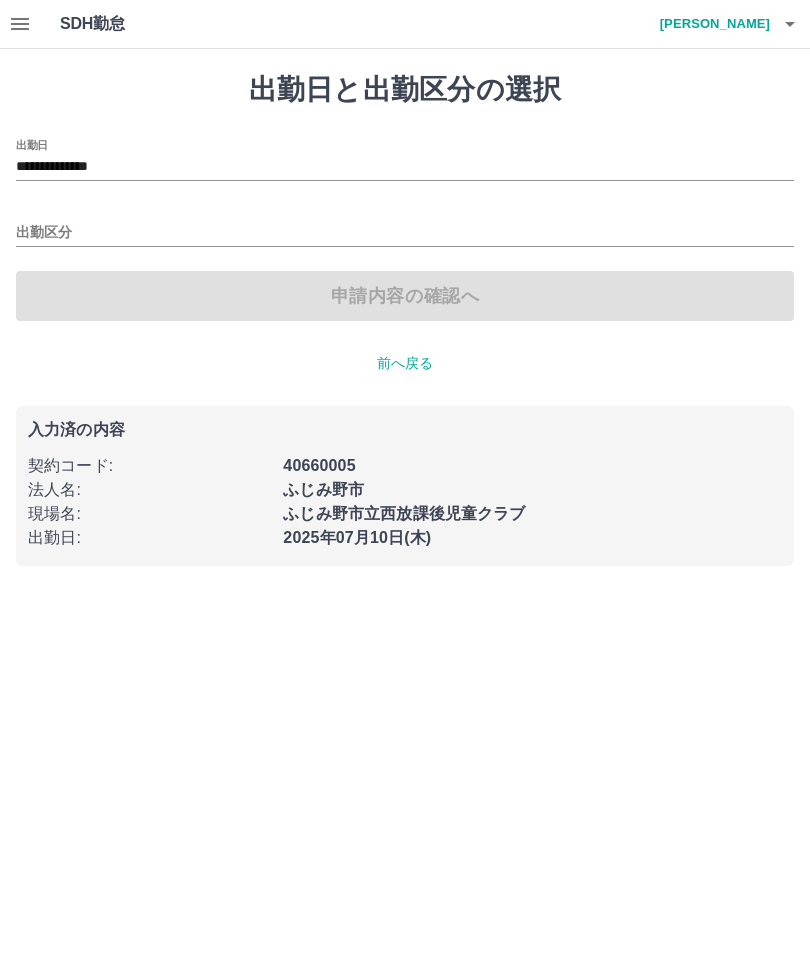 click on "出勤区分" at bounding box center [405, 233] 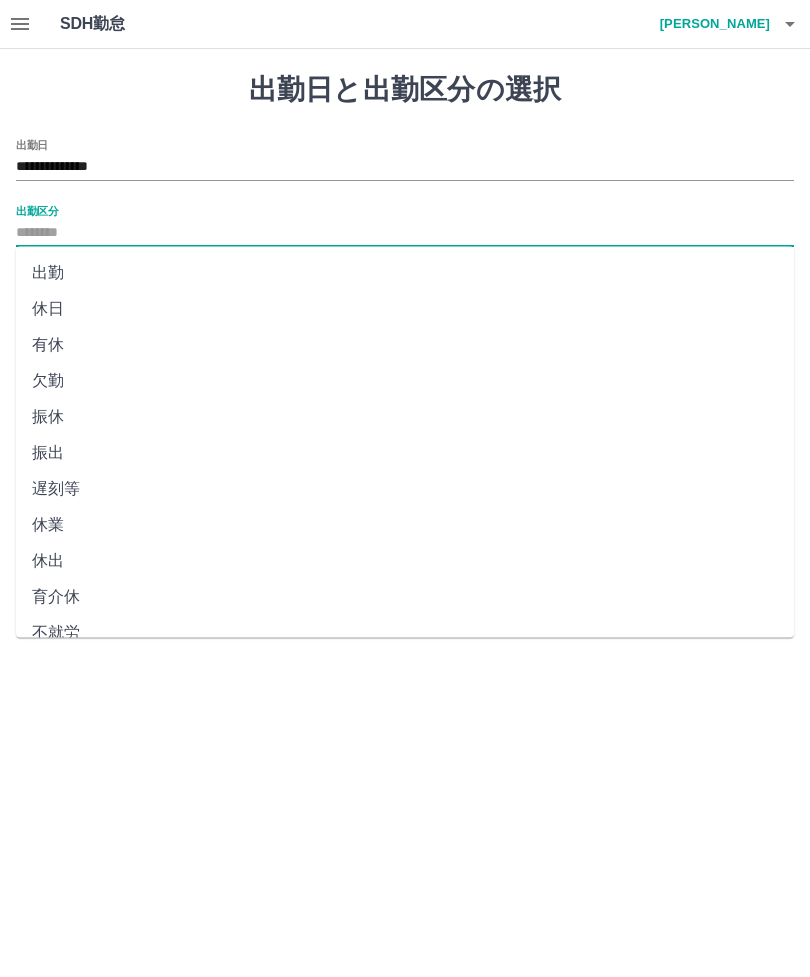 click on "出勤" at bounding box center [405, 273] 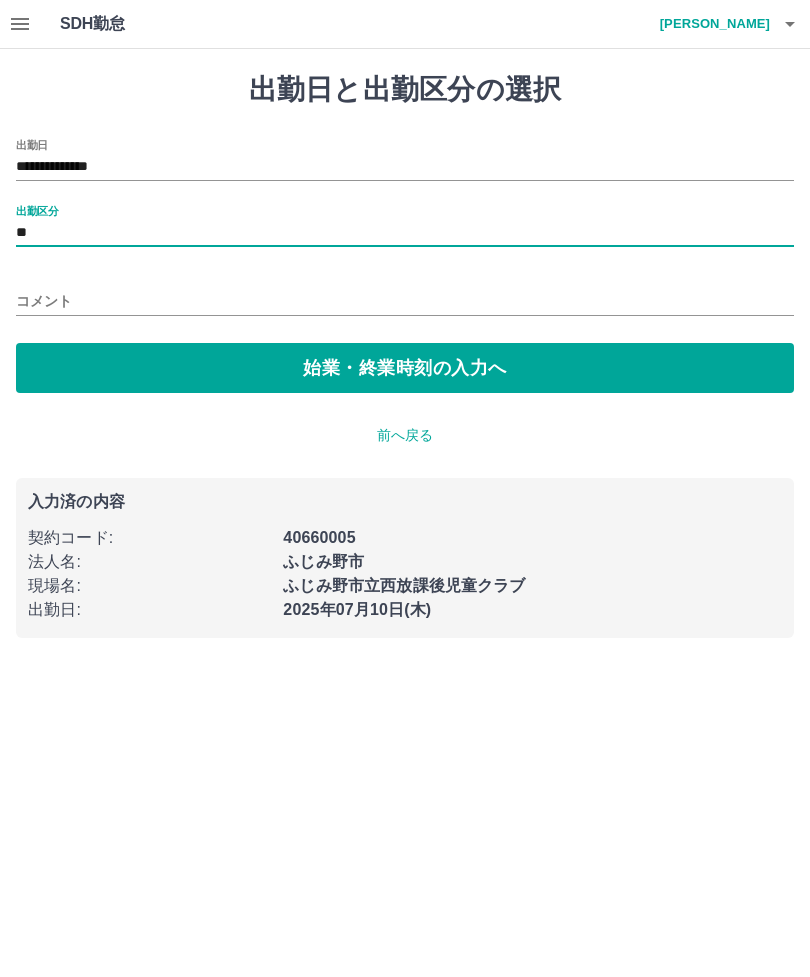 click on "始業・終業時刻の入力へ" at bounding box center (405, 368) 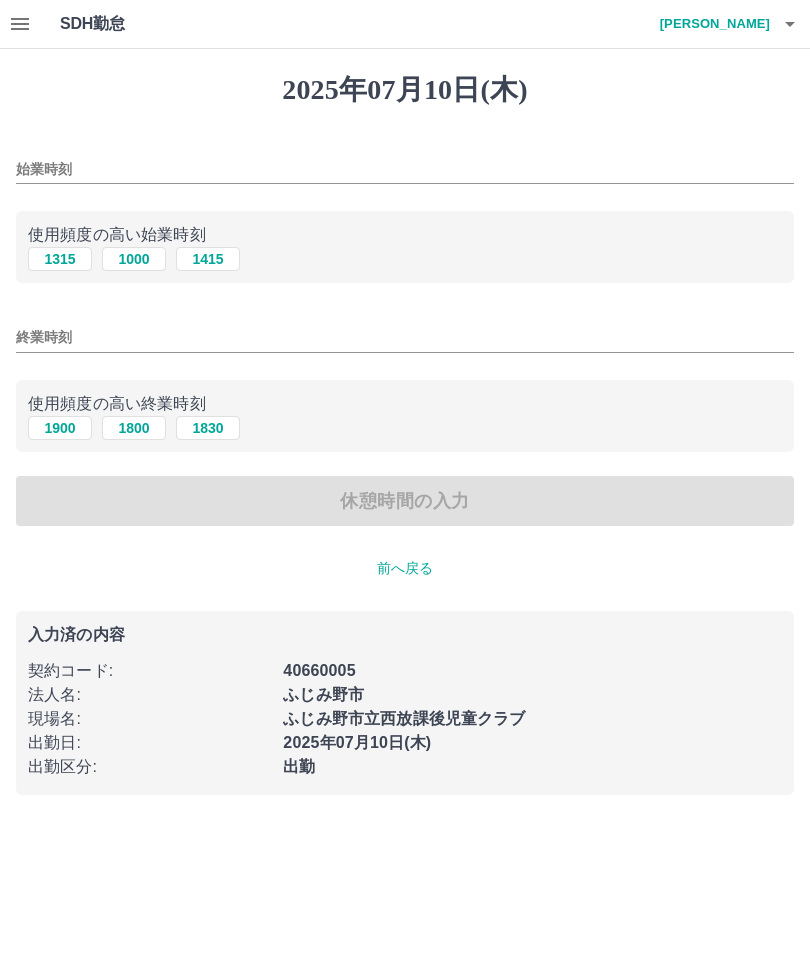 click on "始業時刻" at bounding box center [405, 169] 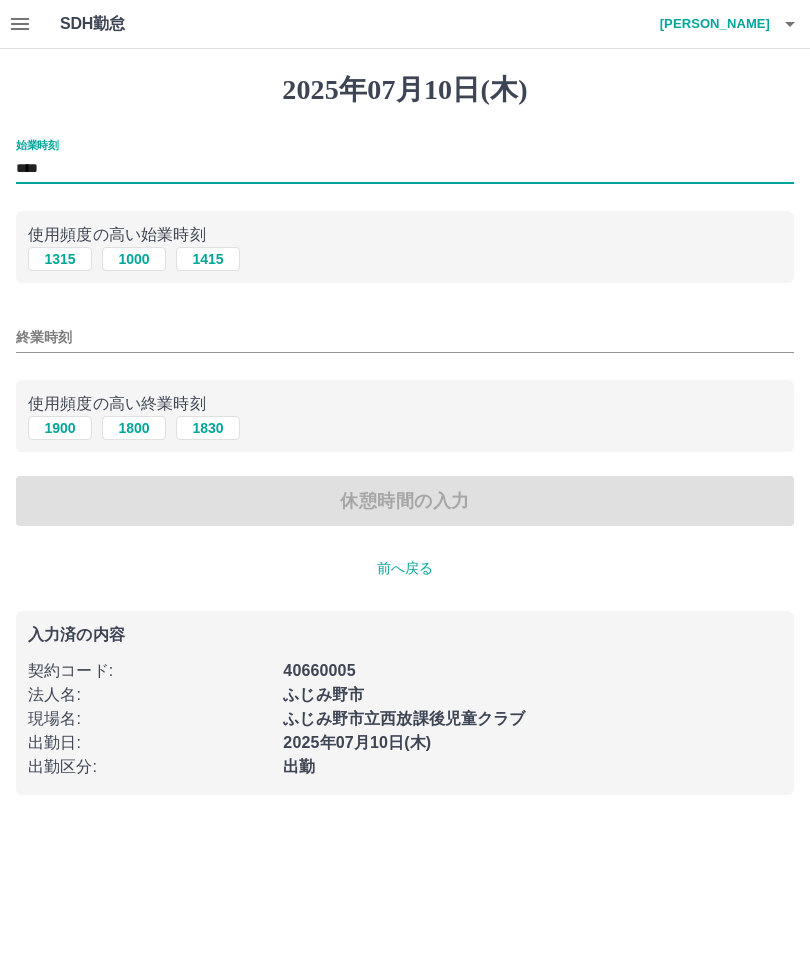 type on "****" 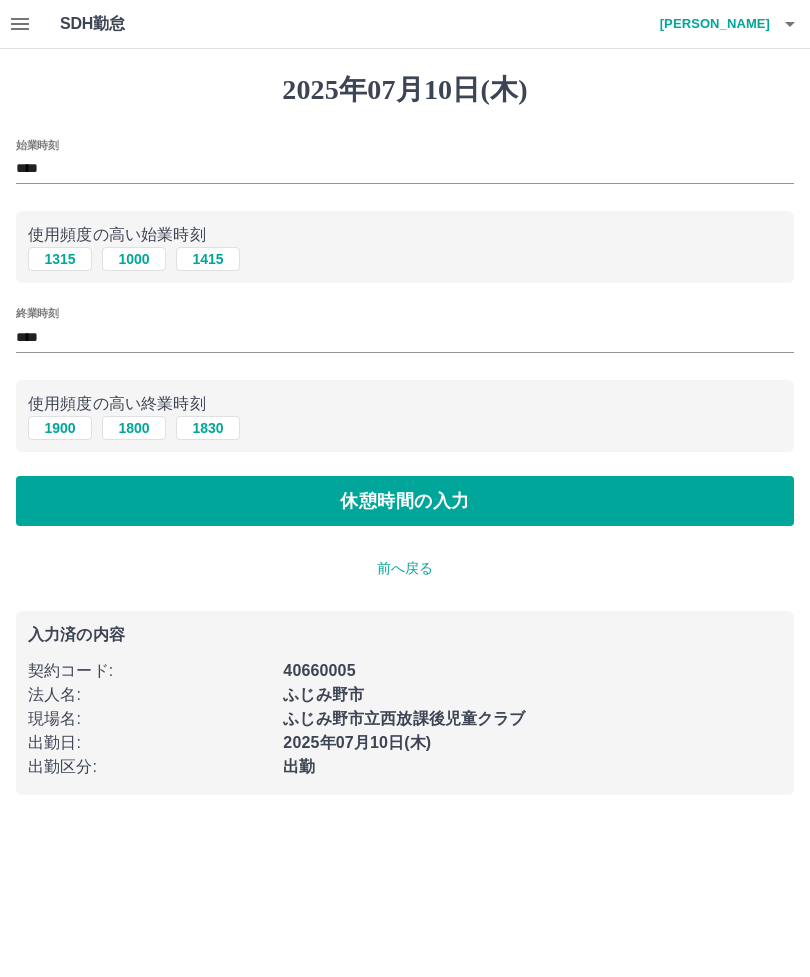 click on "休憩時間の入力" at bounding box center (405, 501) 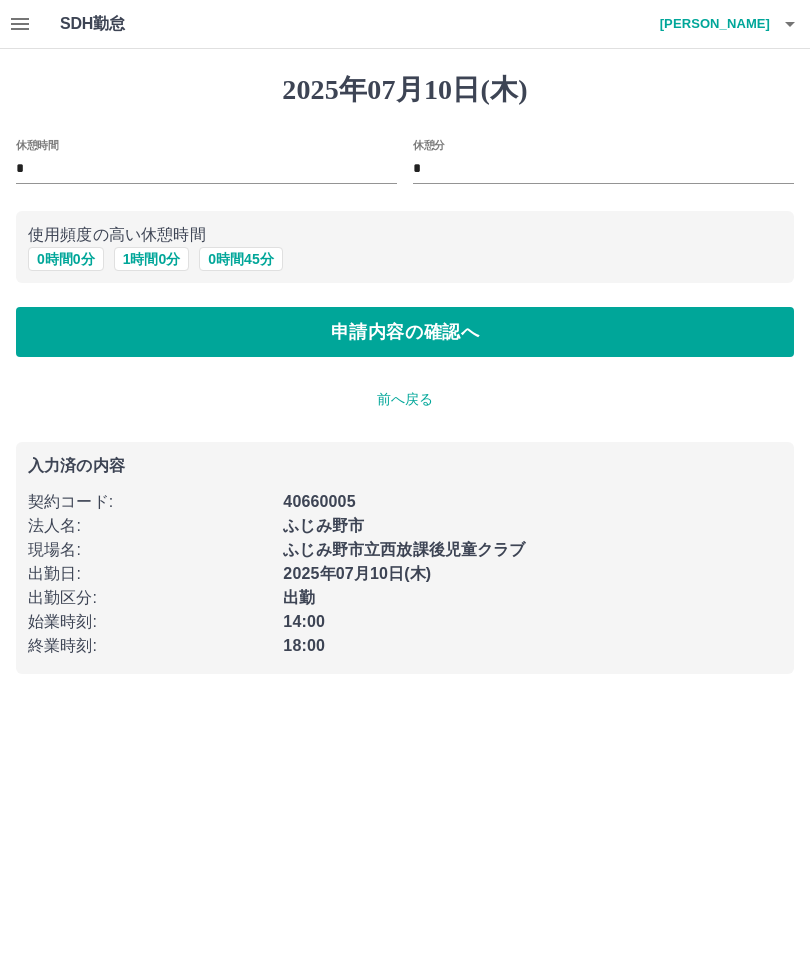 click on "0 時間 0 分" at bounding box center (66, 259) 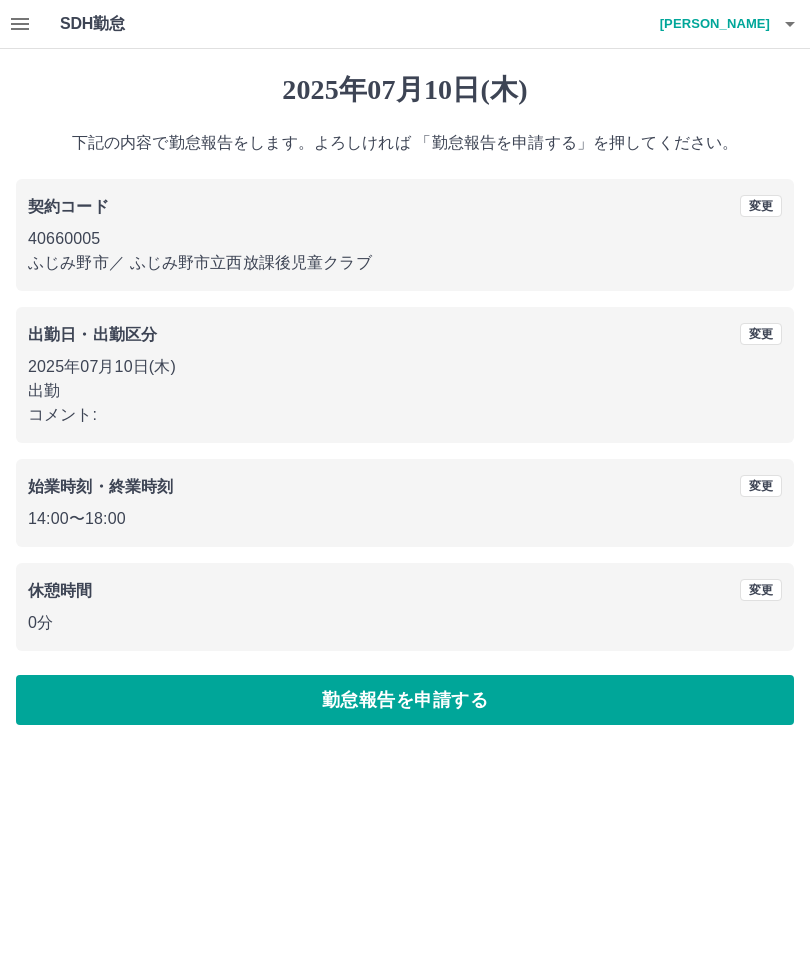 click on "勤怠報告を申請する" at bounding box center (405, 700) 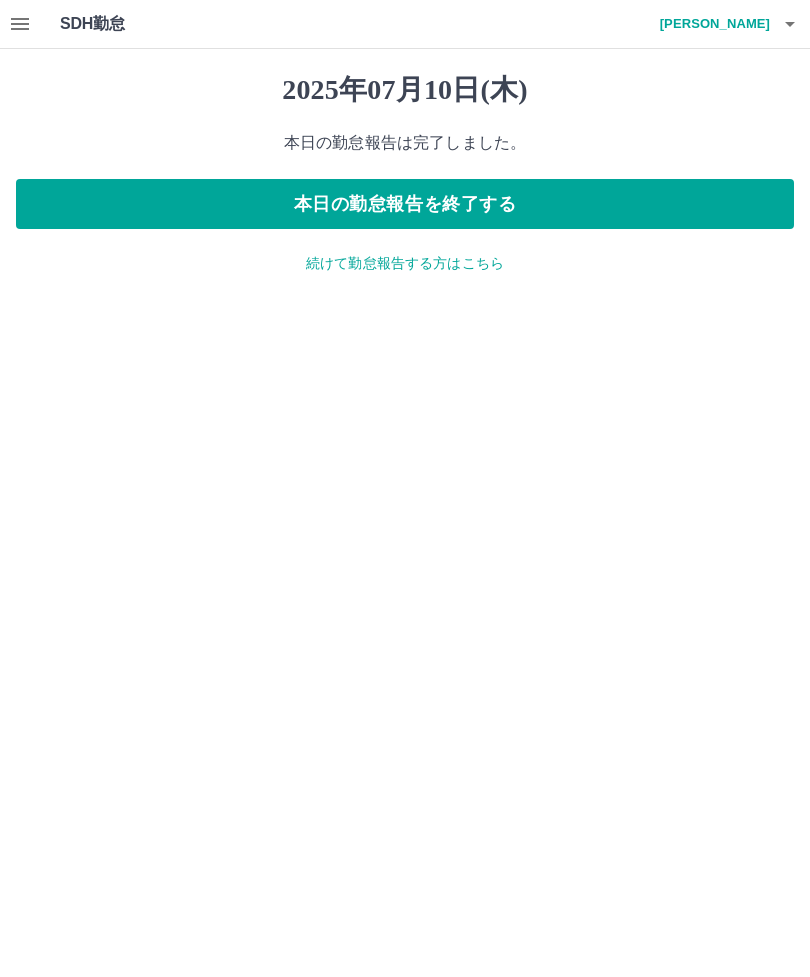 click on "本日の勤怠報告を終了する" at bounding box center [405, 204] 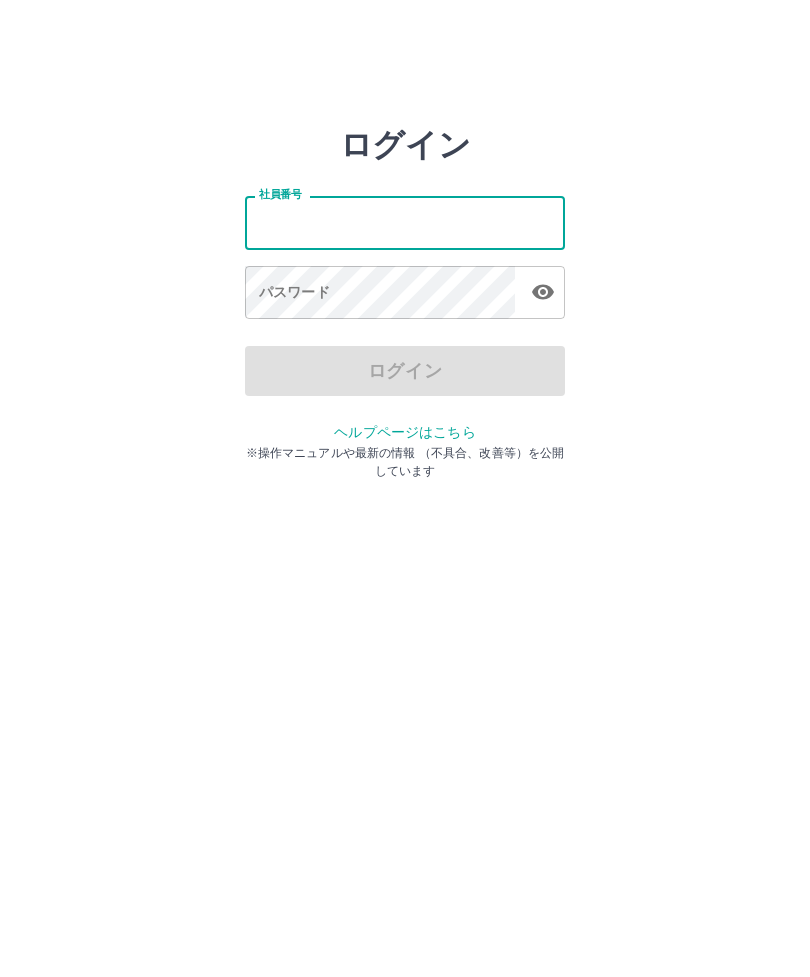 scroll, scrollTop: 0, scrollLeft: 0, axis: both 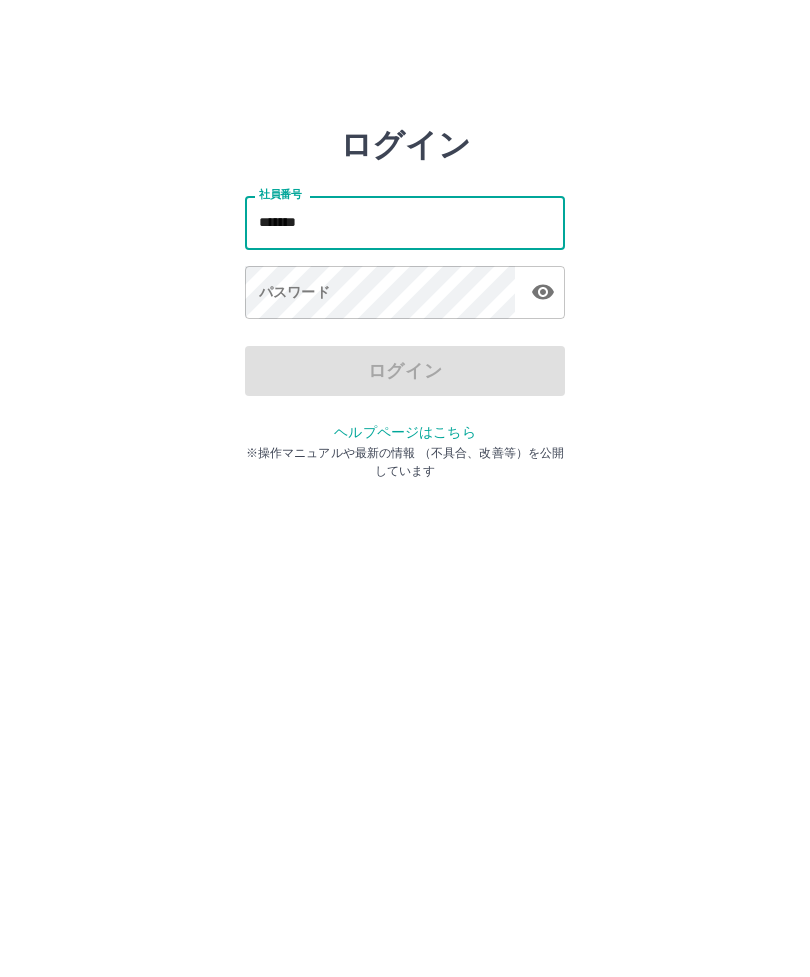type on "*******" 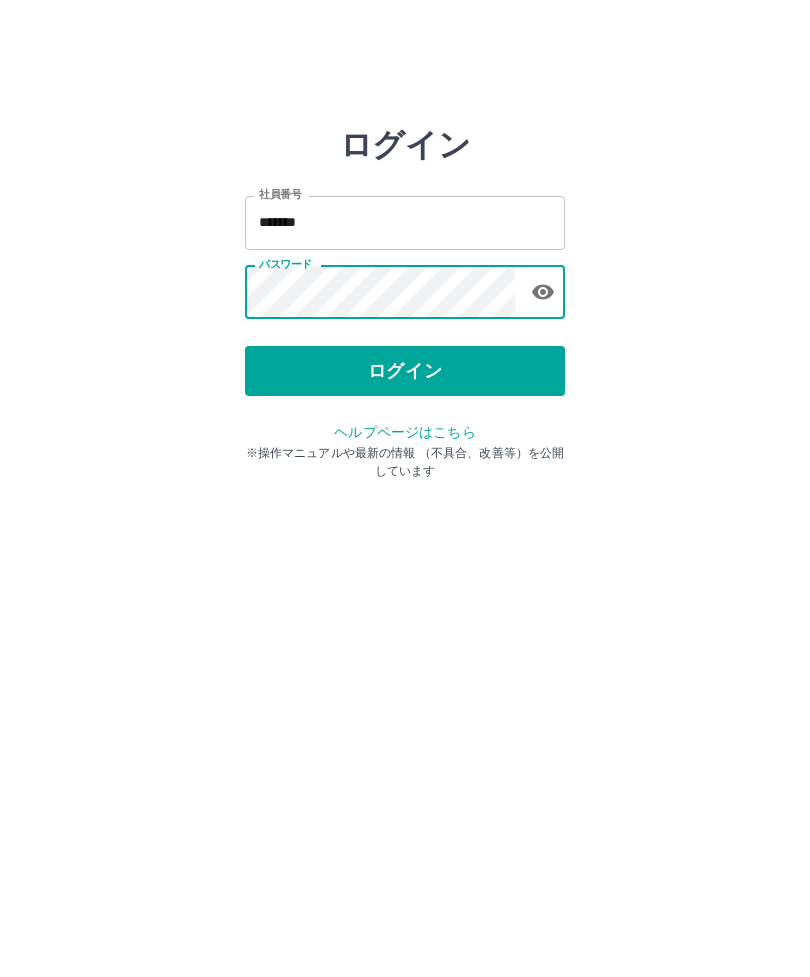 click on "ログイン" at bounding box center (405, 371) 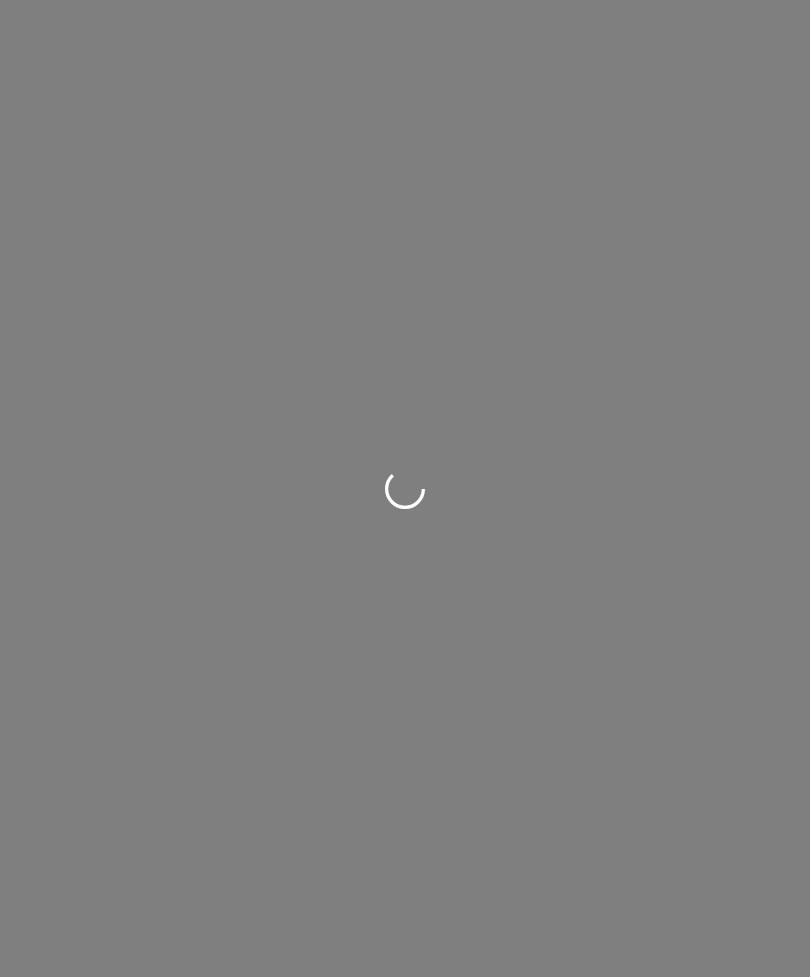 scroll, scrollTop: 0, scrollLeft: 0, axis: both 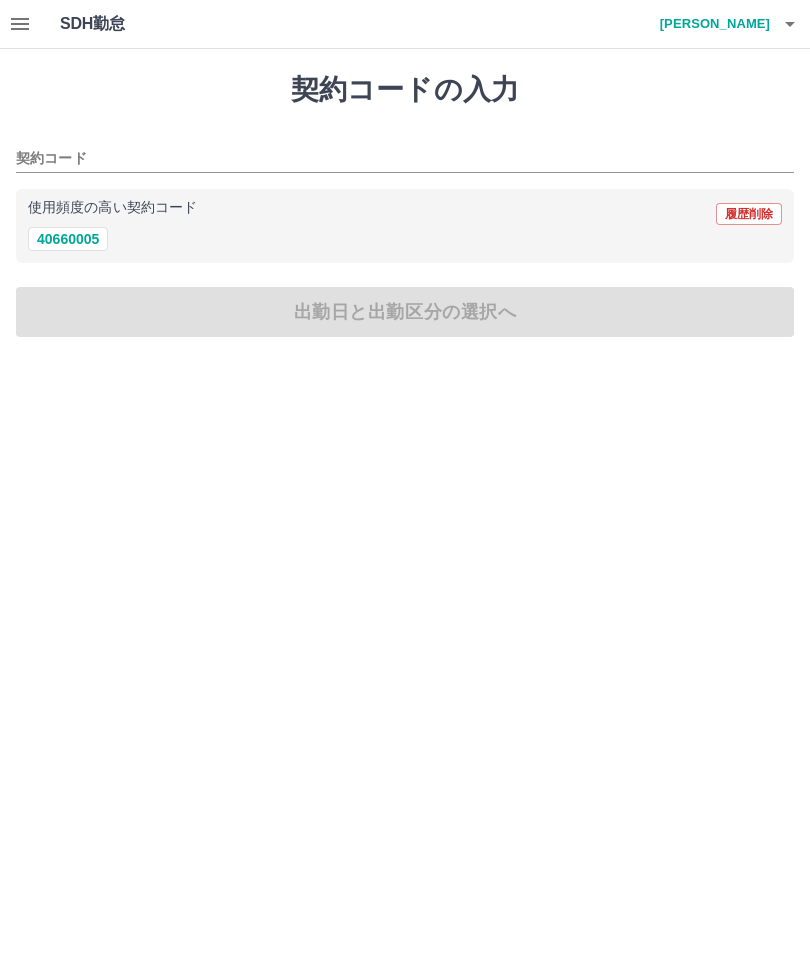 click on "40660005" at bounding box center (68, 239) 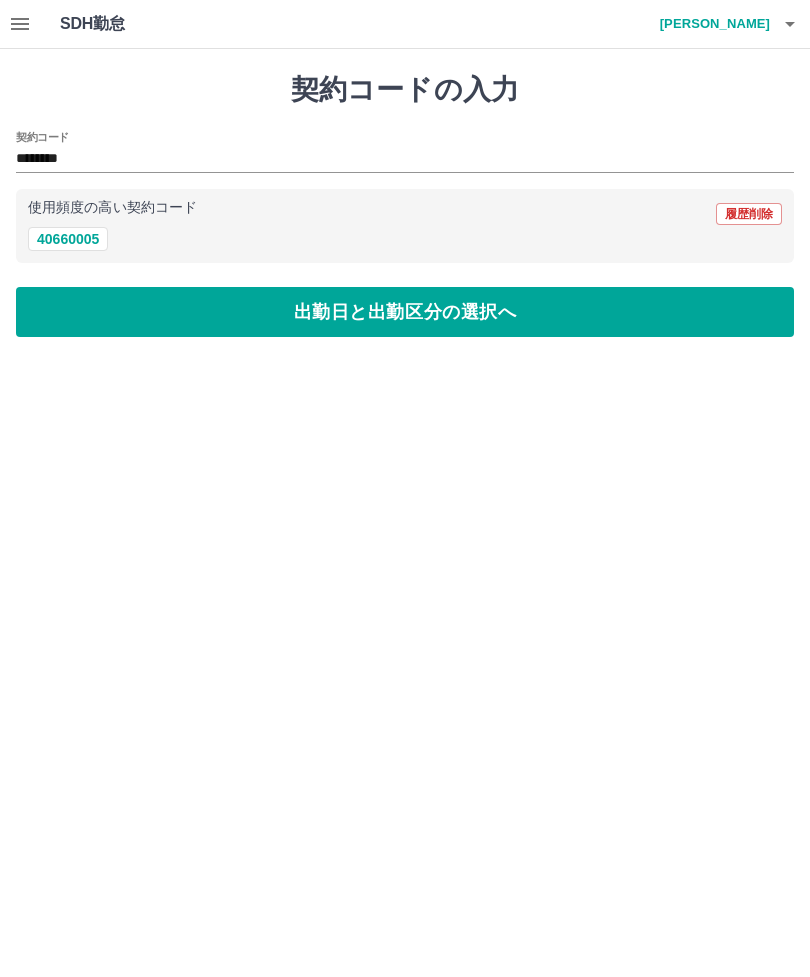 type on "********" 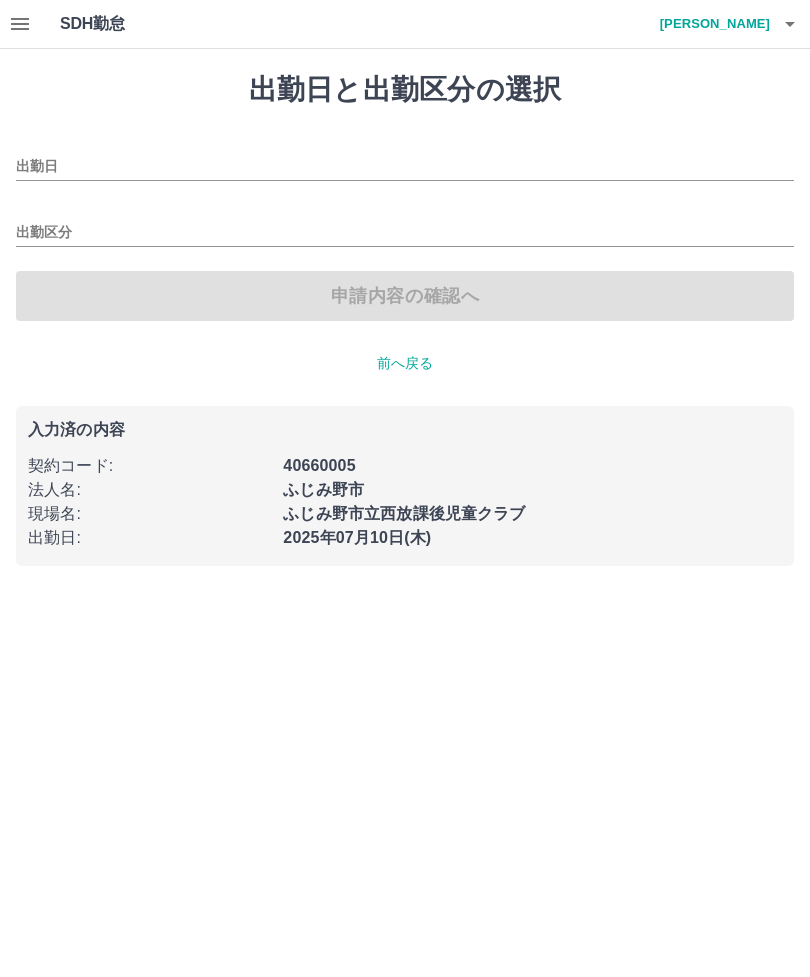 type on "**********" 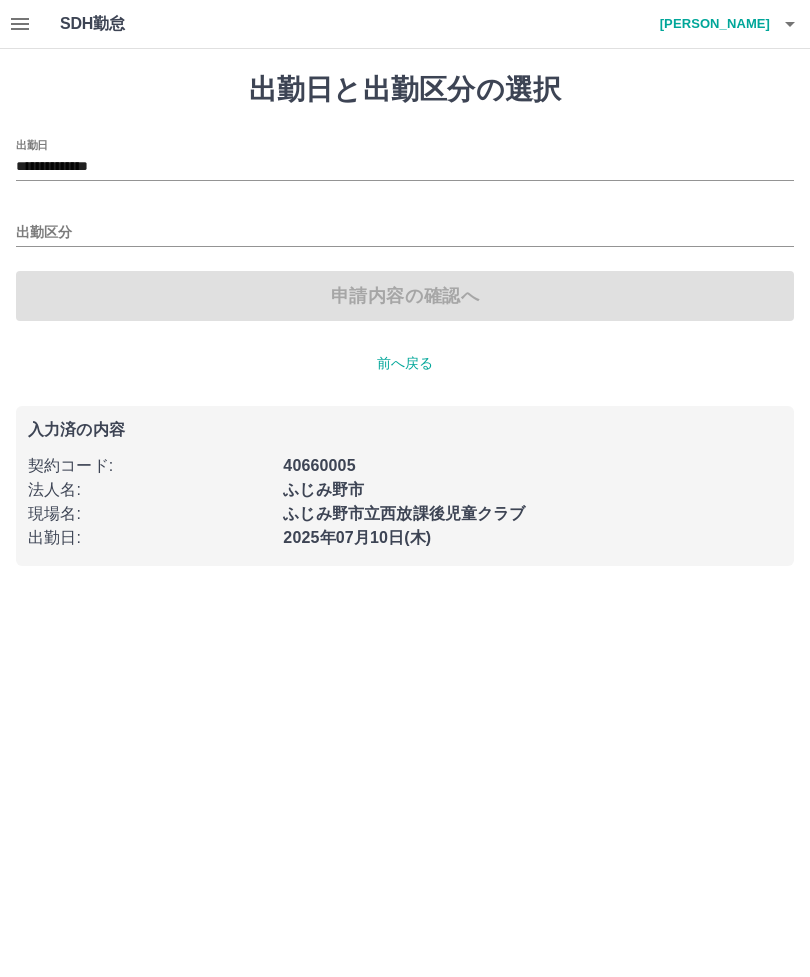 click on "出勤区分" at bounding box center (405, 233) 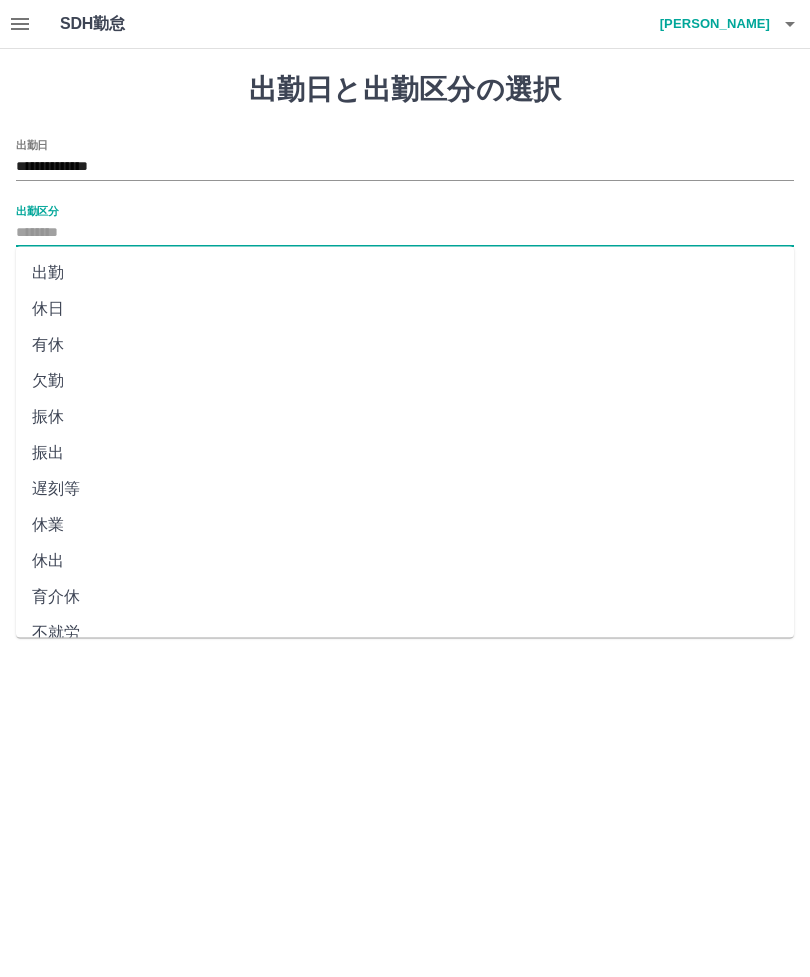 click on "出勤" at bounding box center (405, 273) 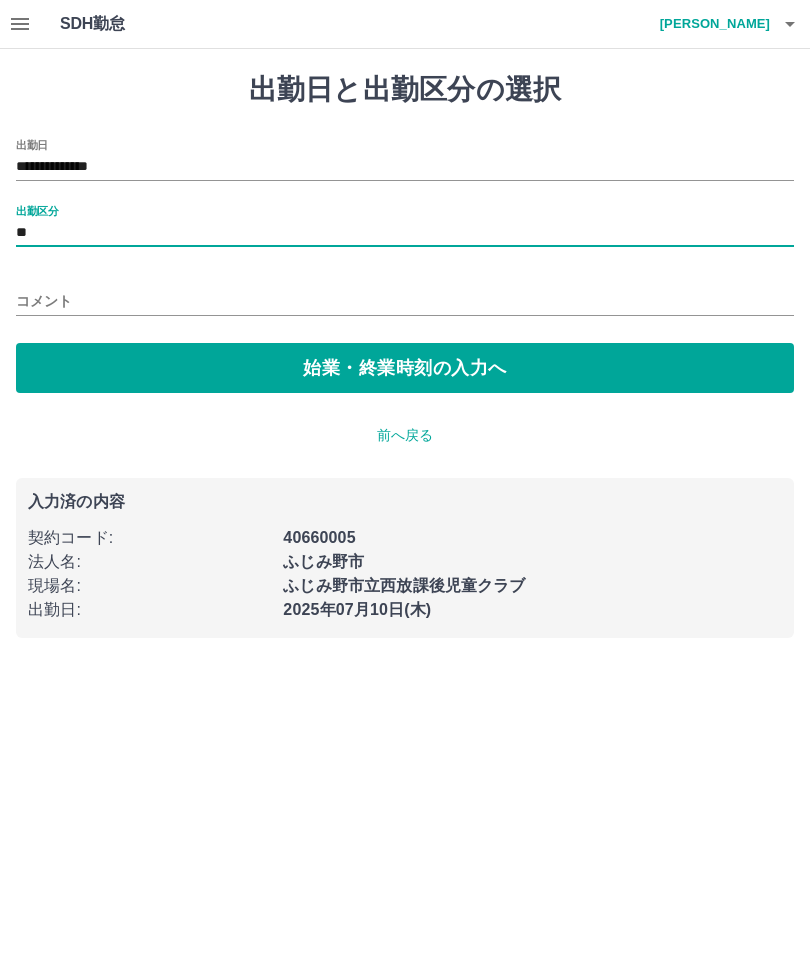 click on "始業・終業時刻の入力へ" at bounding box center [405, 368] 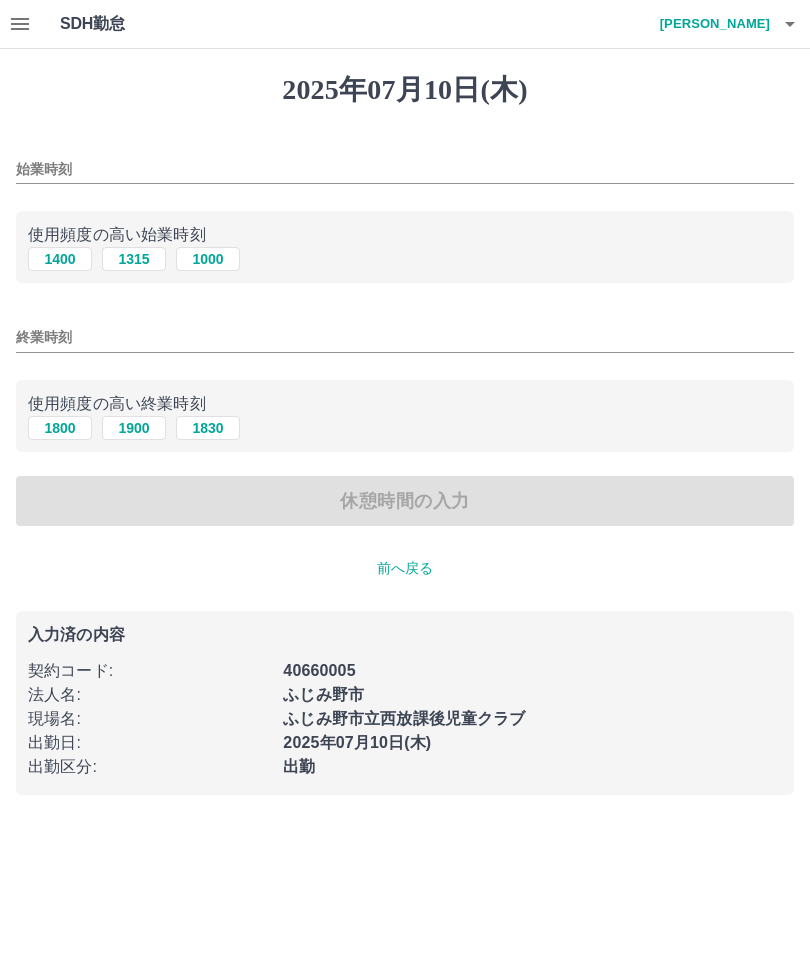 click on "1400" at bounding box center (60, 259) 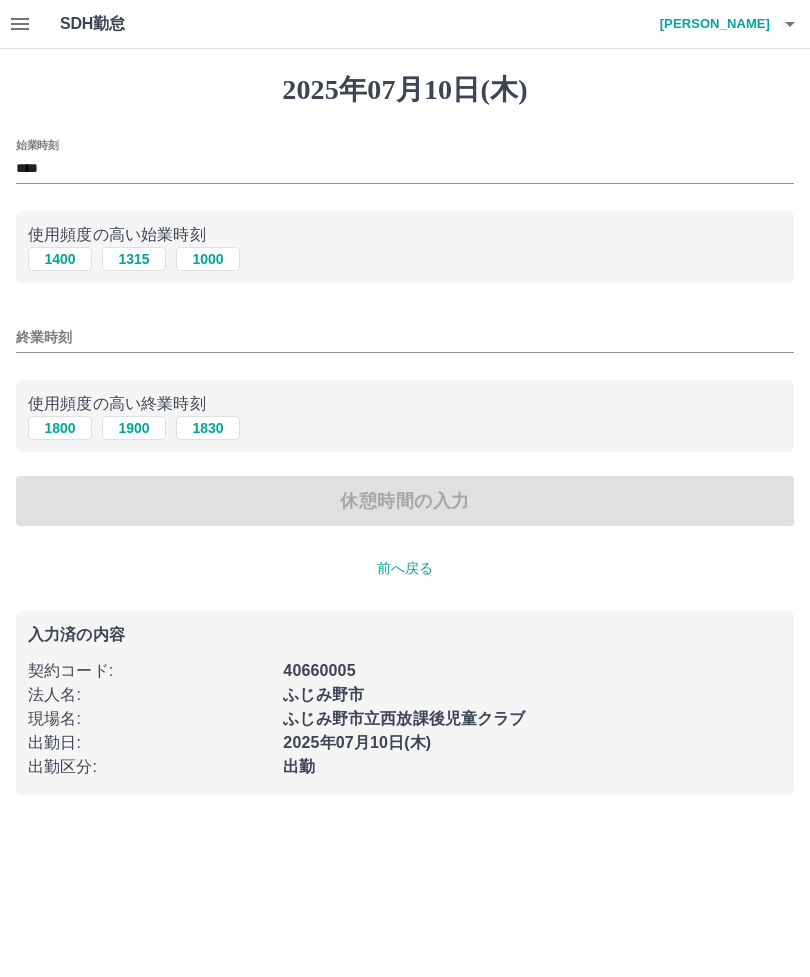 click on "1800" at bounding box center [60, 428] 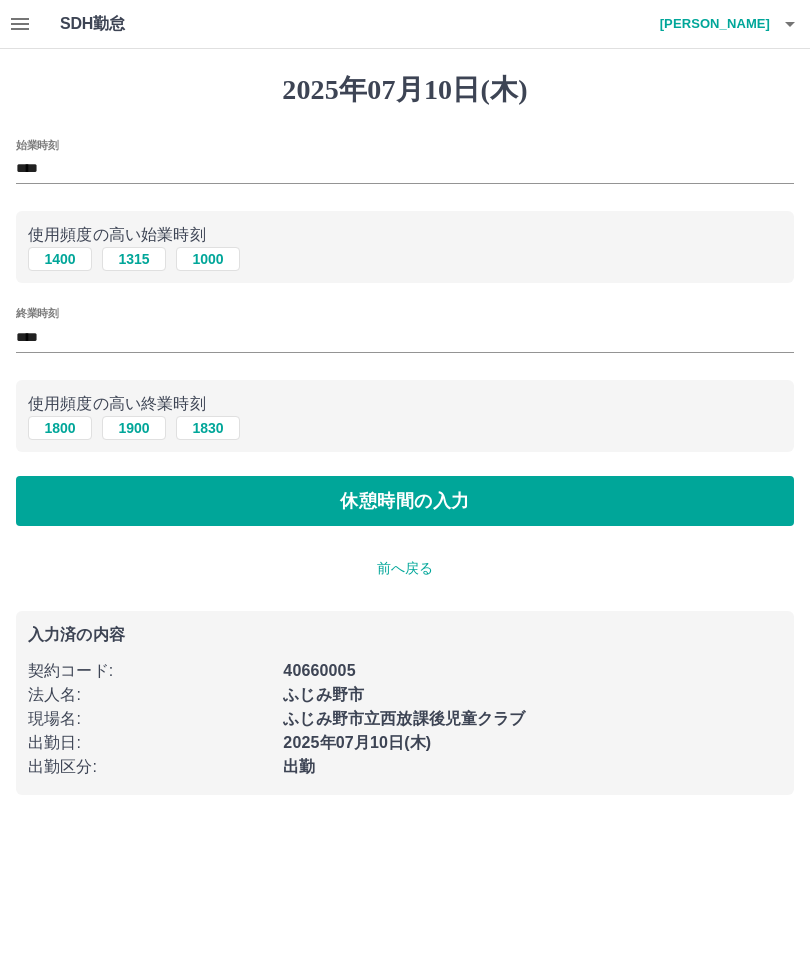 click on "休憩時間の入力" at bounding box center [405, 501] 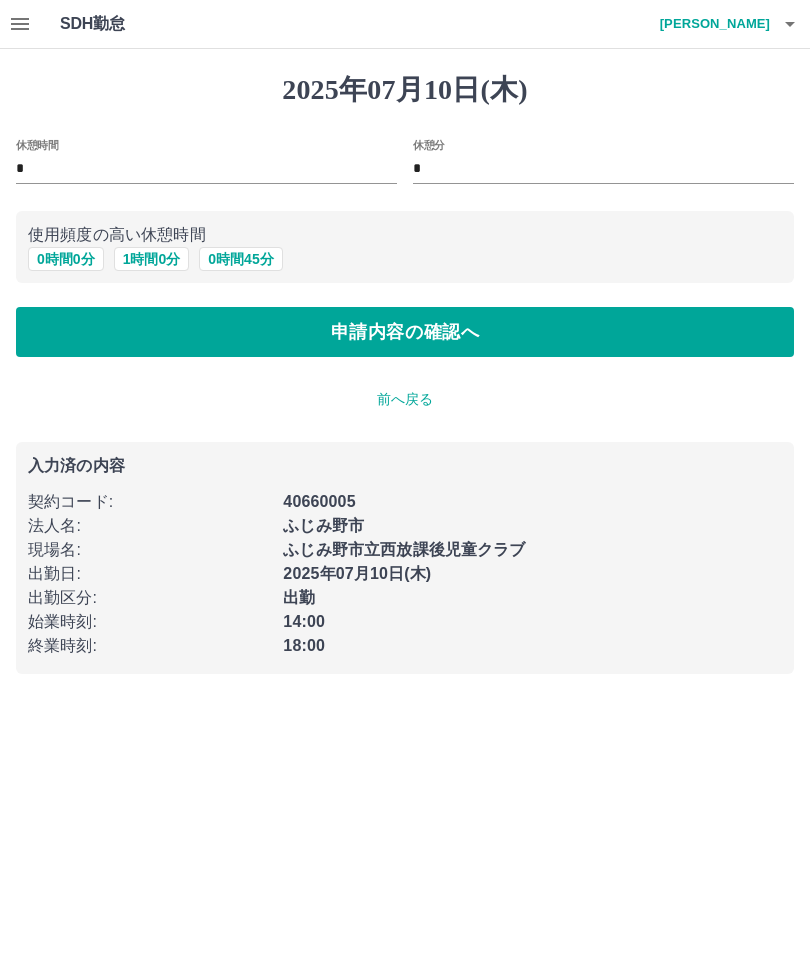 click on "0 時間 0 分" at bounding box center [66, 259] 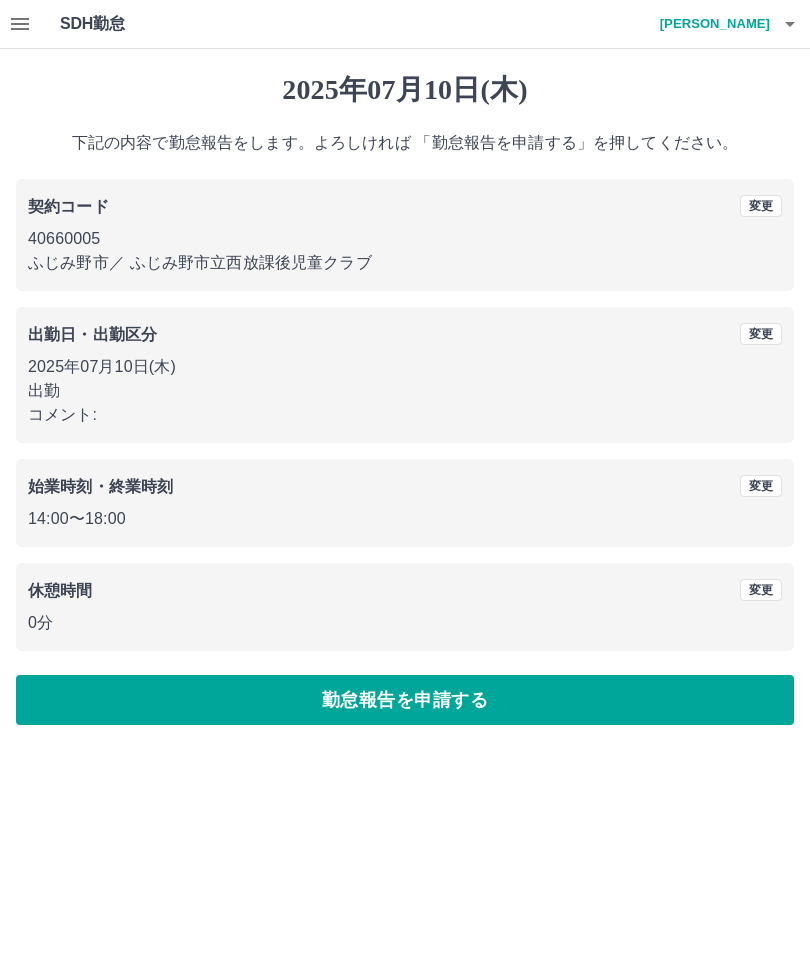 click on "勤怠報告を申請する" at bounding box center [405, 700] 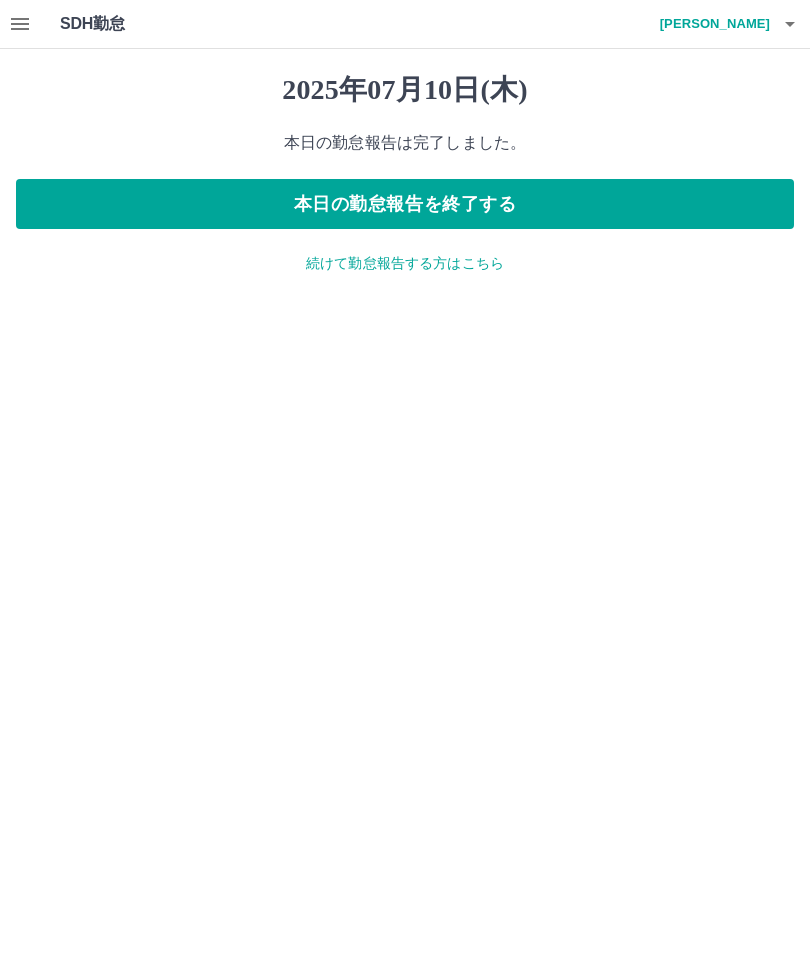 click on "続けて勤怠報告する方はこちら" at bounding box center (405, 263) 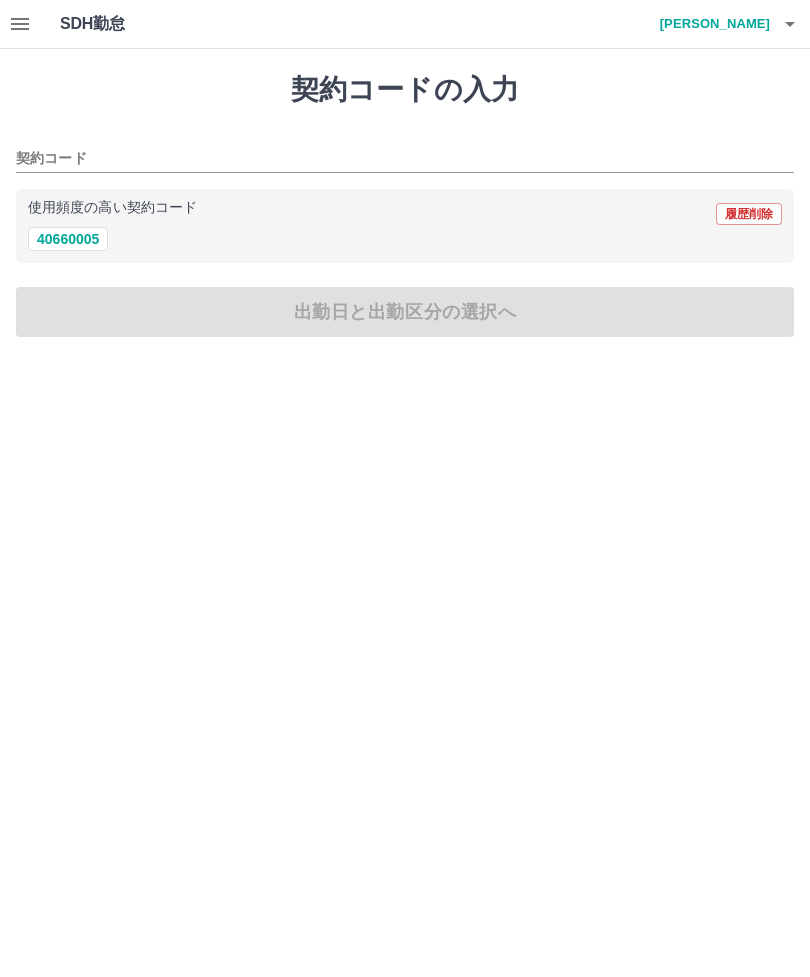 click on "40660005" at bounding box center [68, 239] 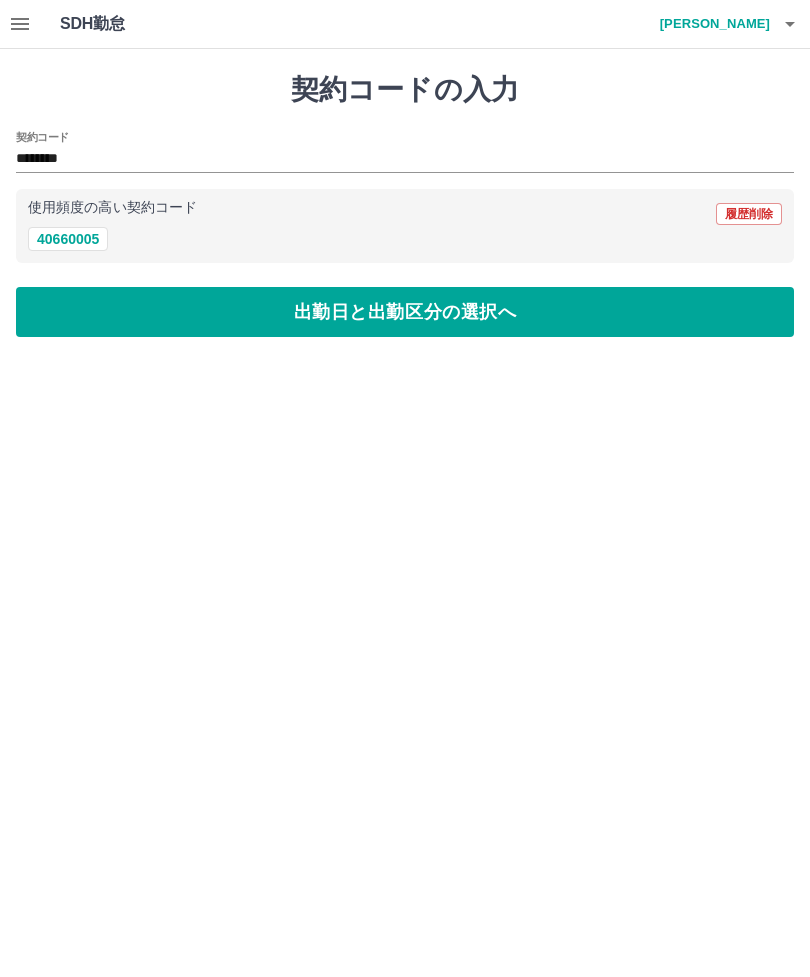 type on "********" 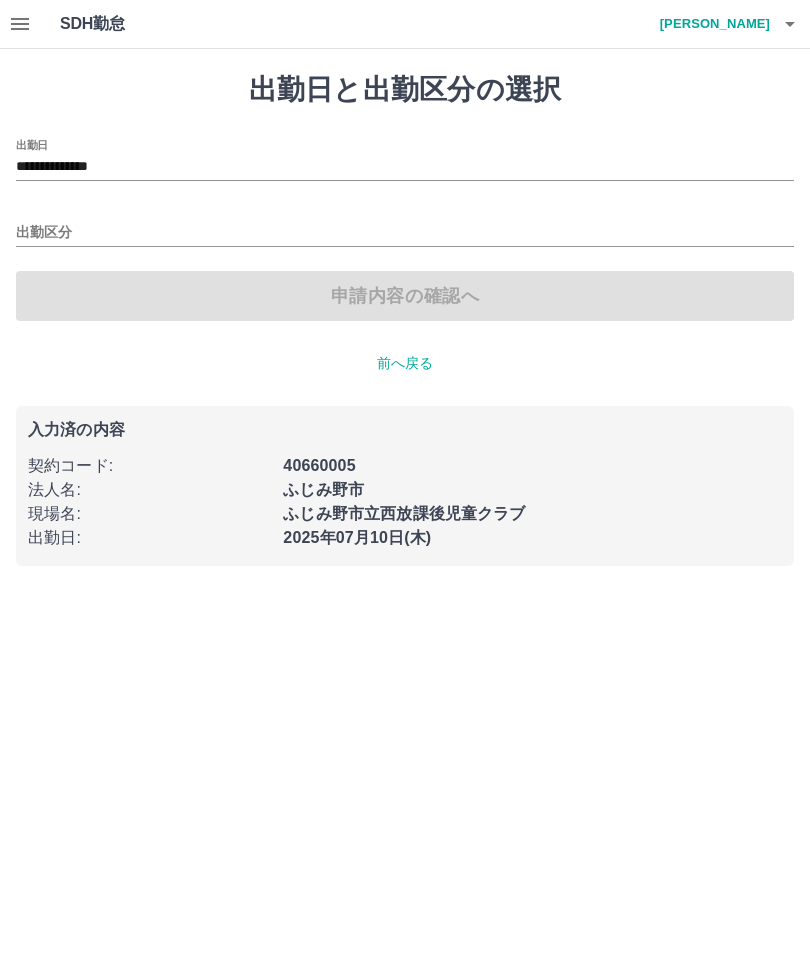 click on "出勤区分" at bounding box center (405, 233) 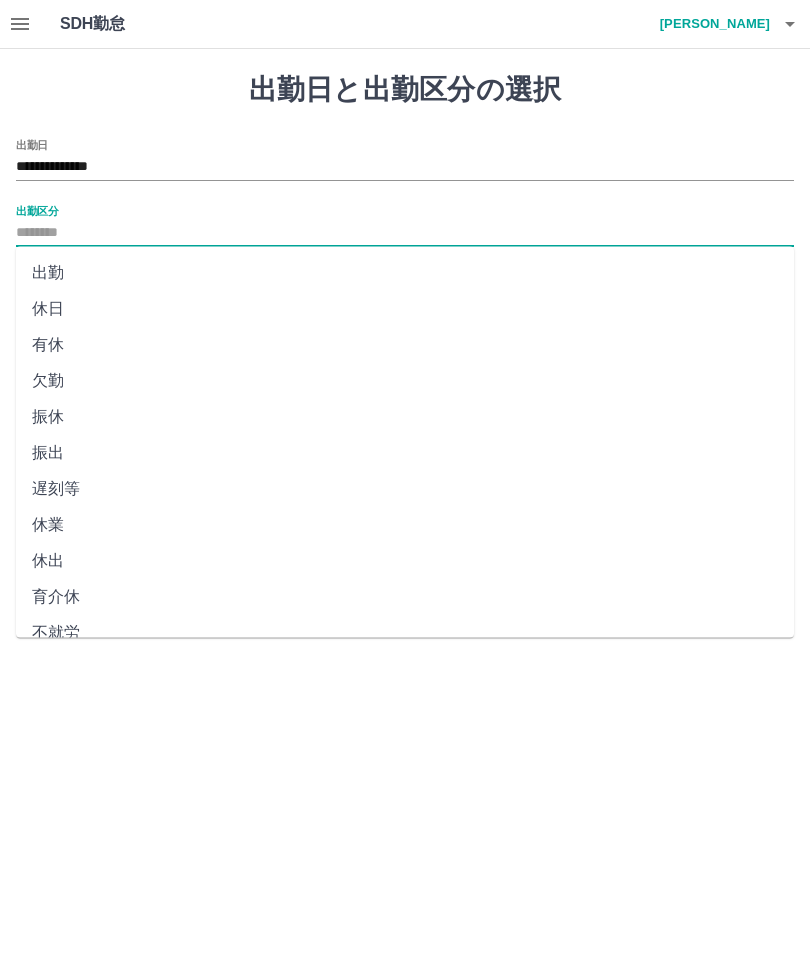 click on "**********" at bounding box center (405, 167) 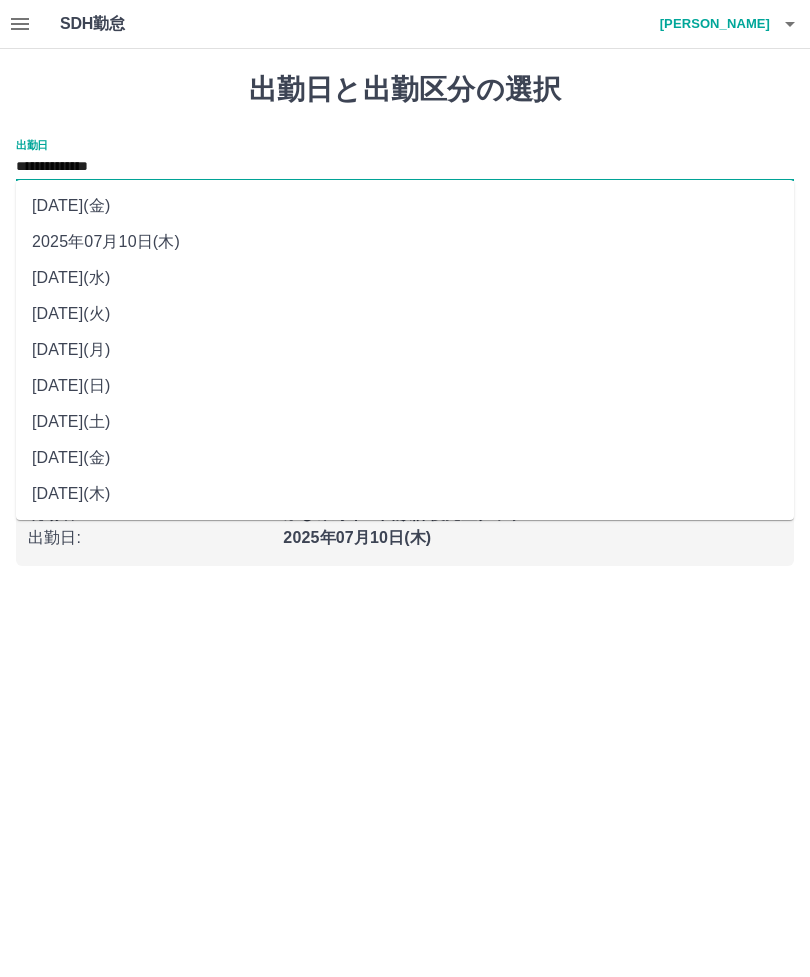 click on "2025年07月11日(金)" at bounding box center [405, 206] 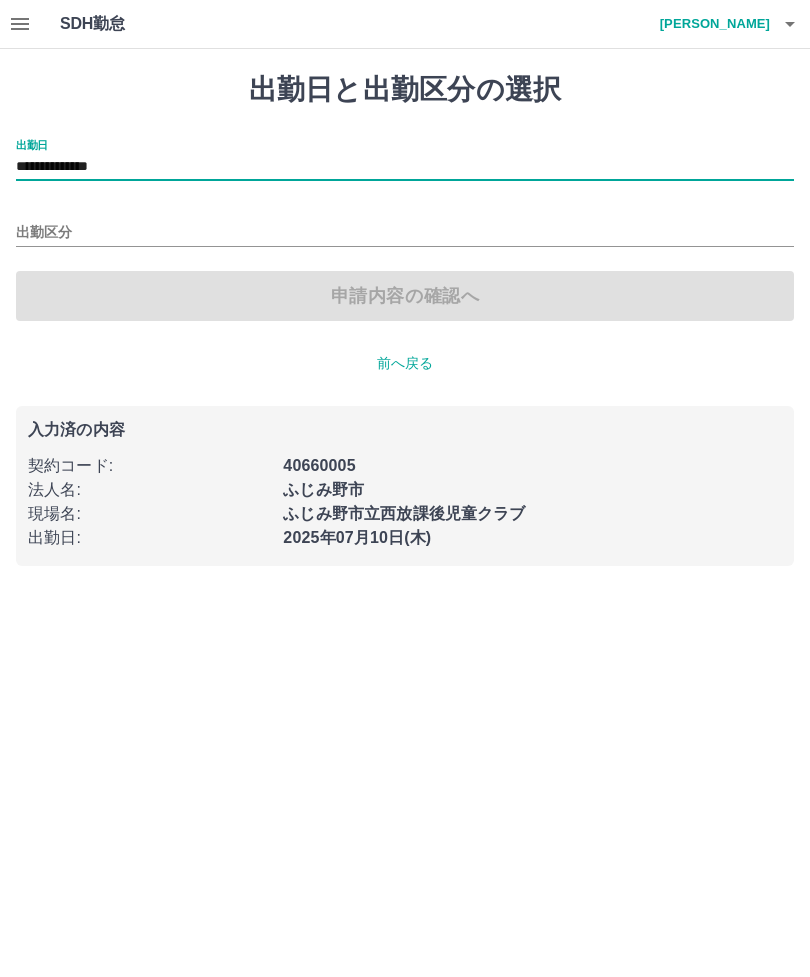 click on "出勤区分" at bounding box center [405, 233] 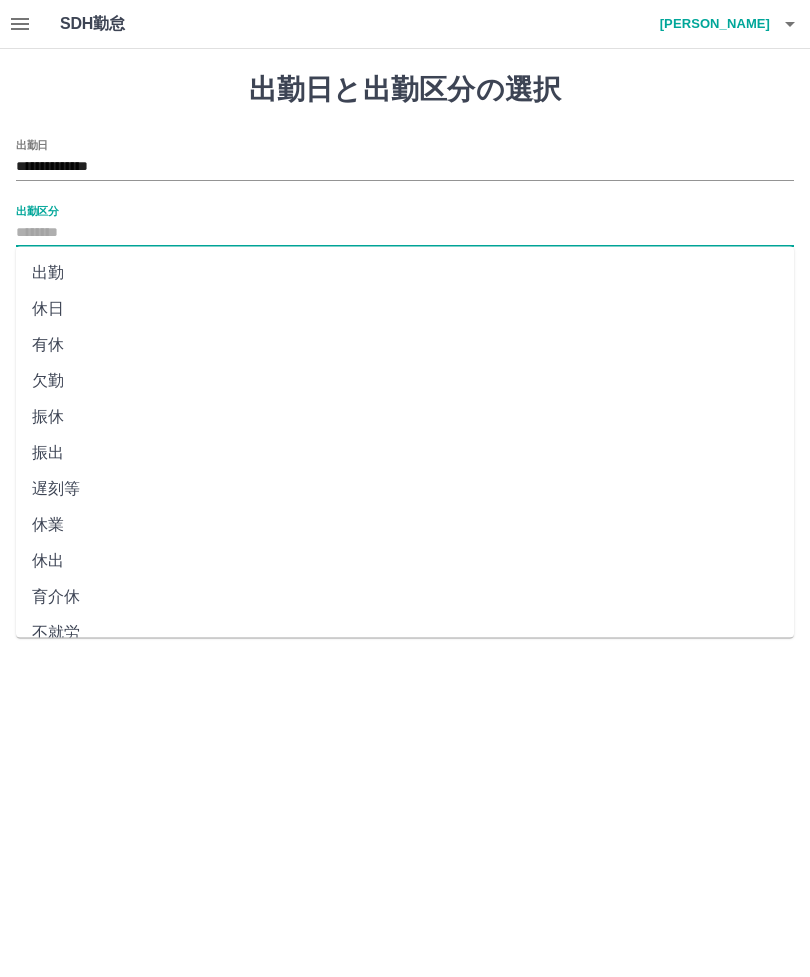 click on "休日" at bounding box center (405, 309) 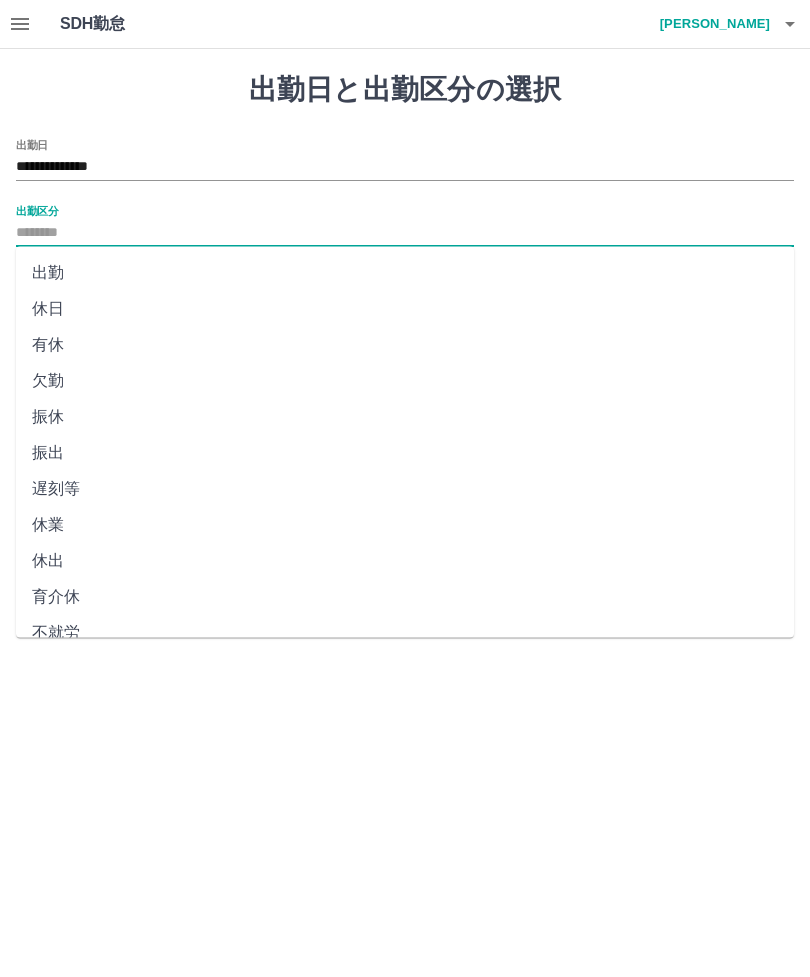 type on "**" 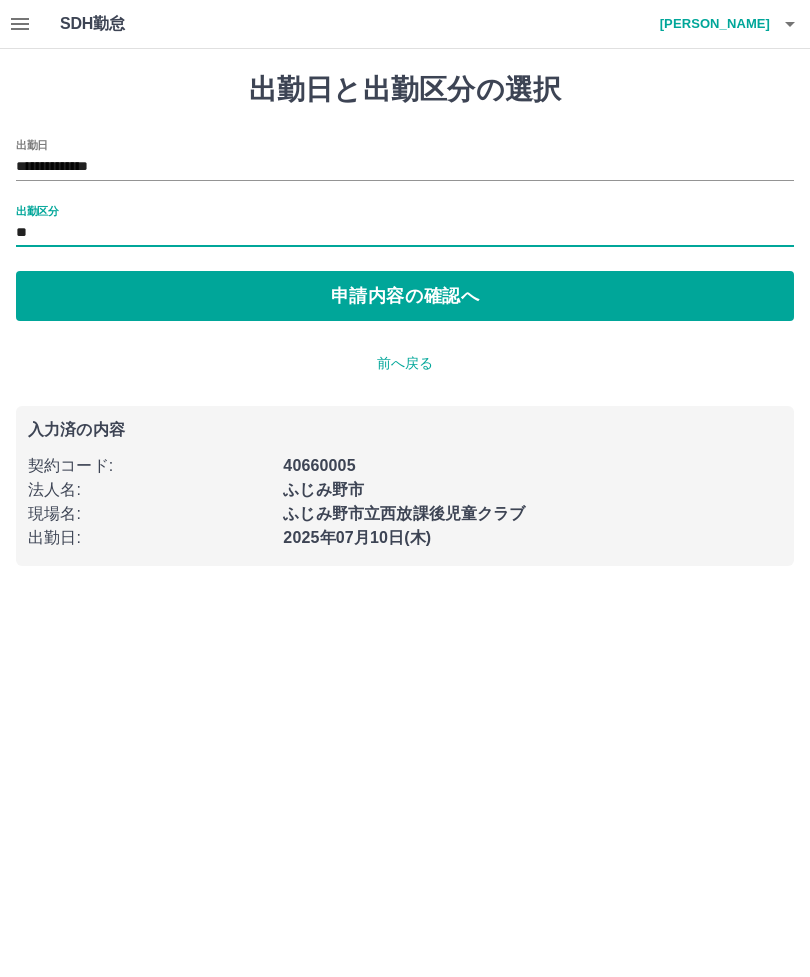 click on "申請内容の確認へ" at bounding box center [405, 296] 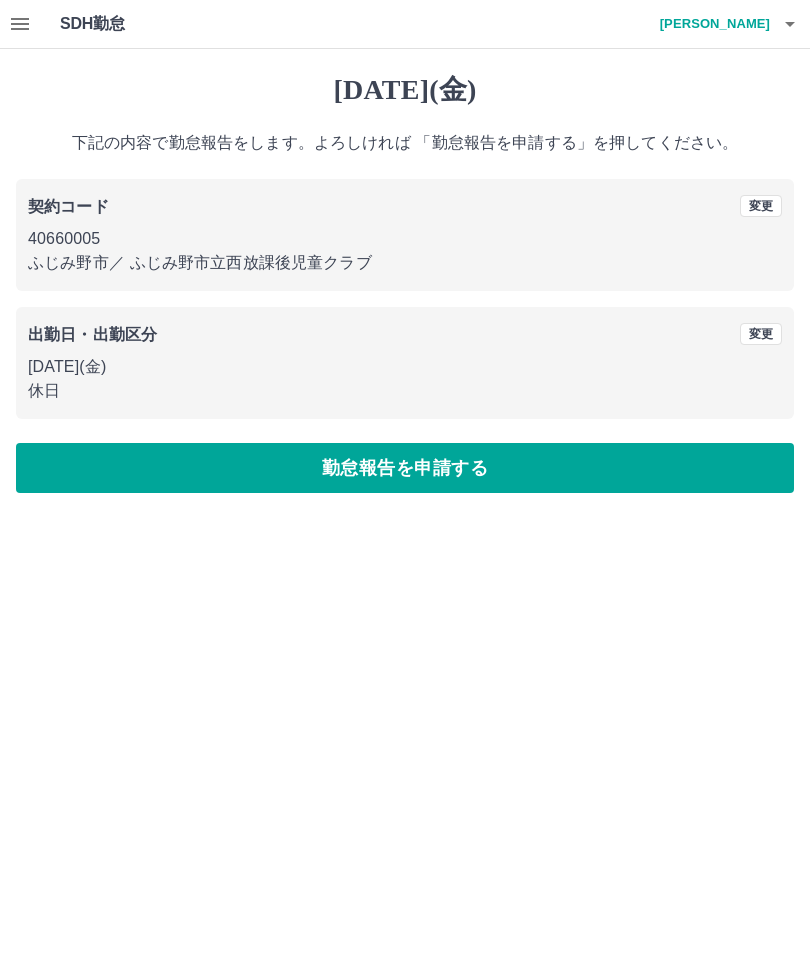 click on "勤怠報告を申請する" at bounding box center [405, 468] 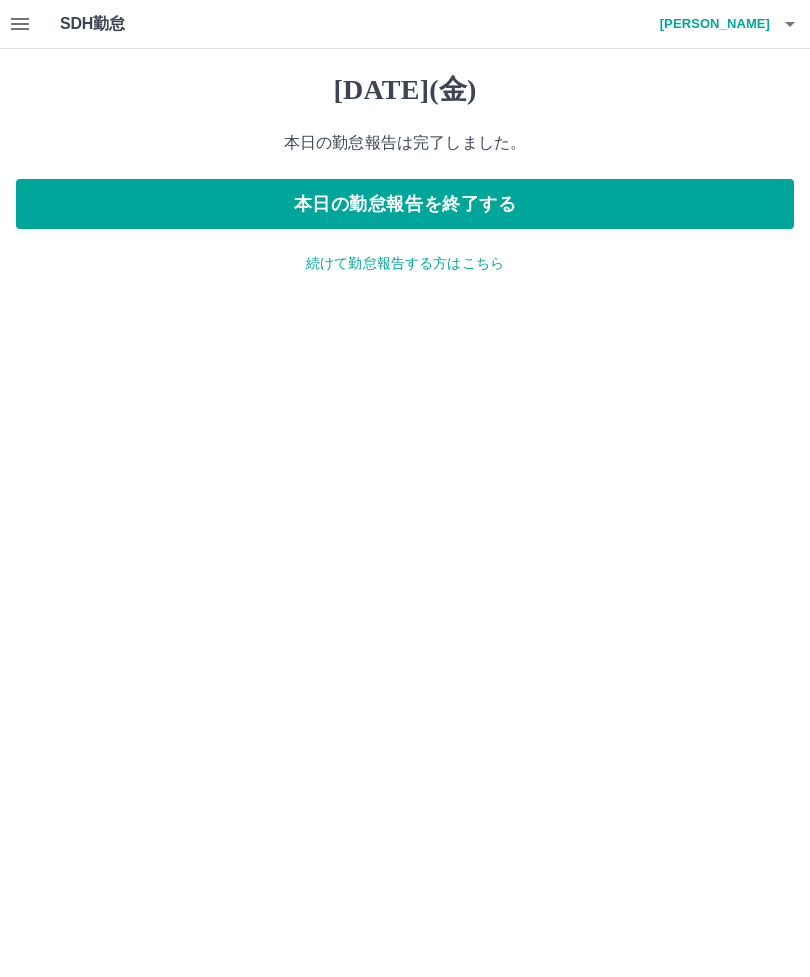 click on "続けて勤怠報告する方はこちら" at bounding box center [405, 263] 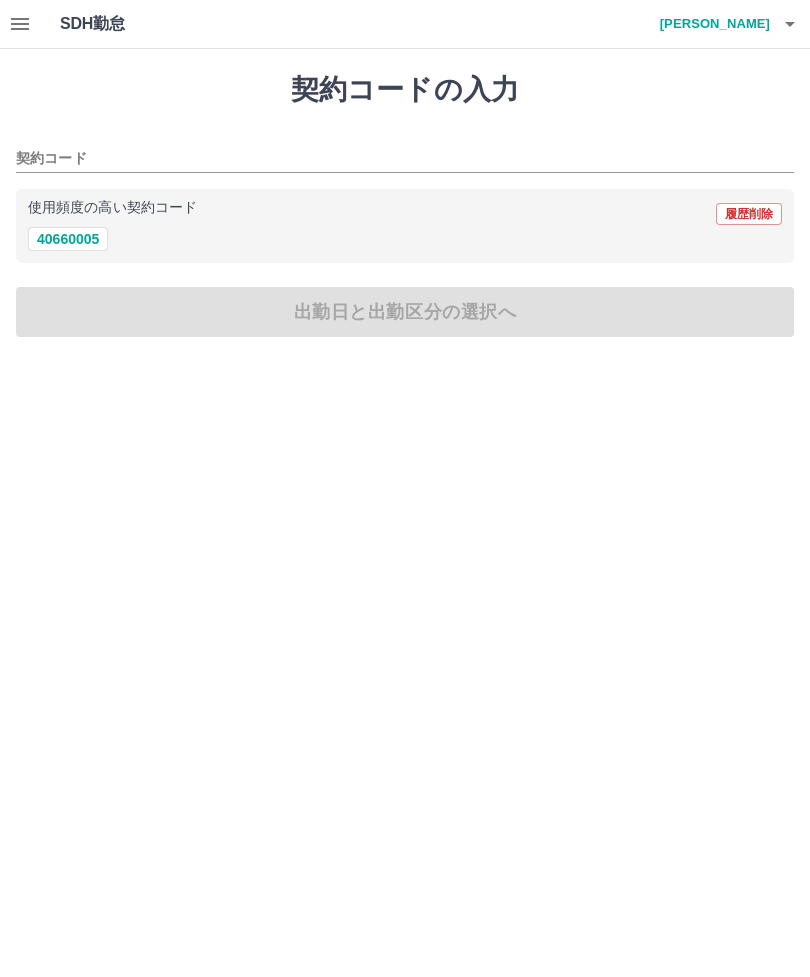 click on "40660005" at bounding box center (68, 239) 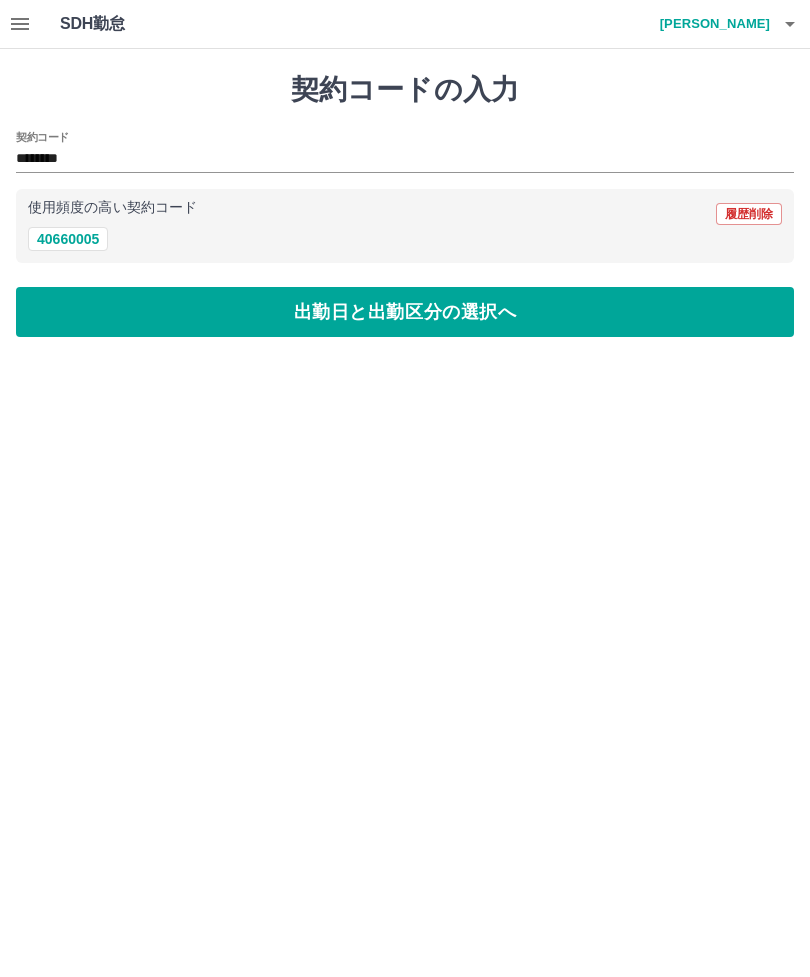click on "出勤日と出勤区分の選択へ" at bounding box center [405, 312] 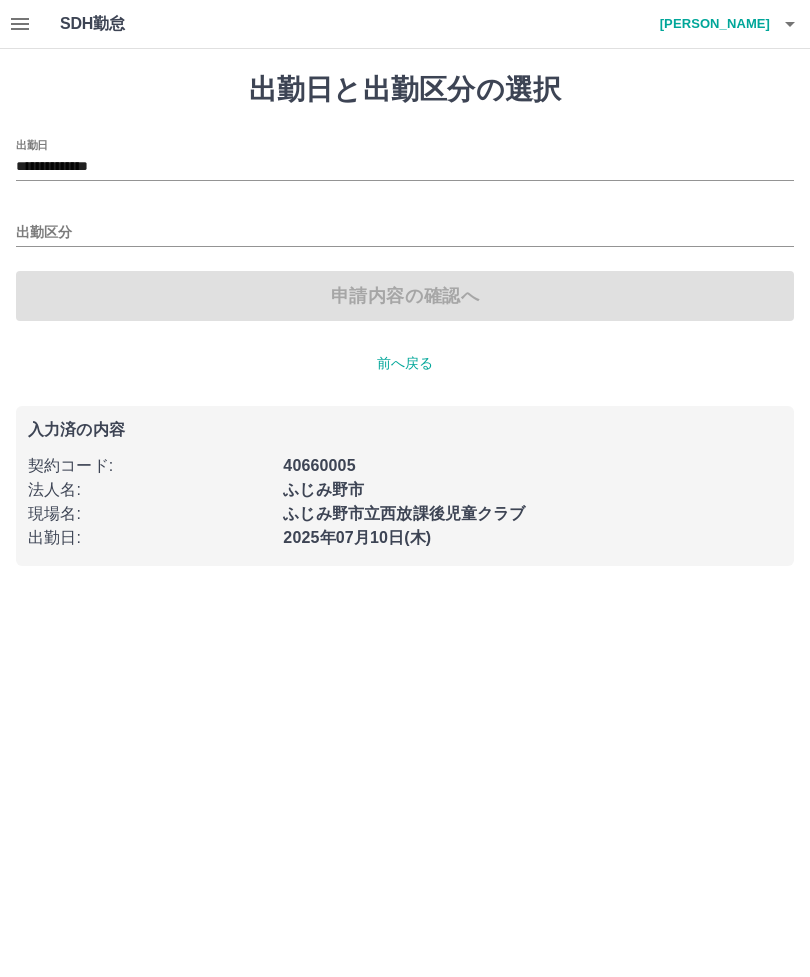 click on "**********" at bounding box center (405, 167) 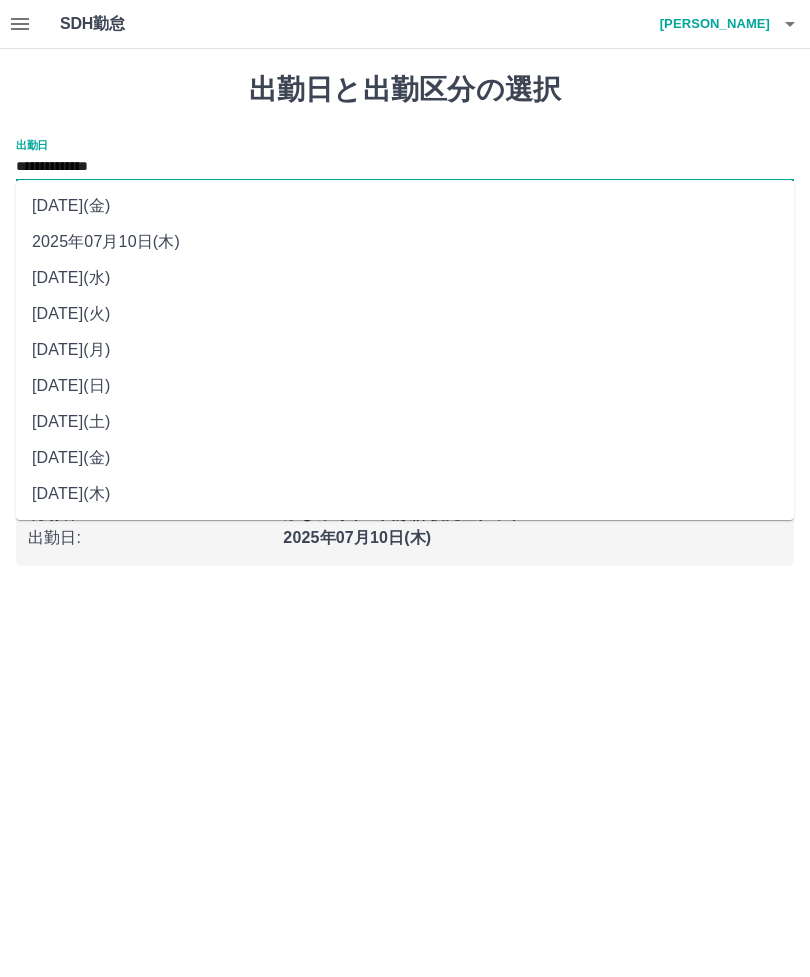 click on "2025年07月09日(水)" at bounding box center [405, 278] 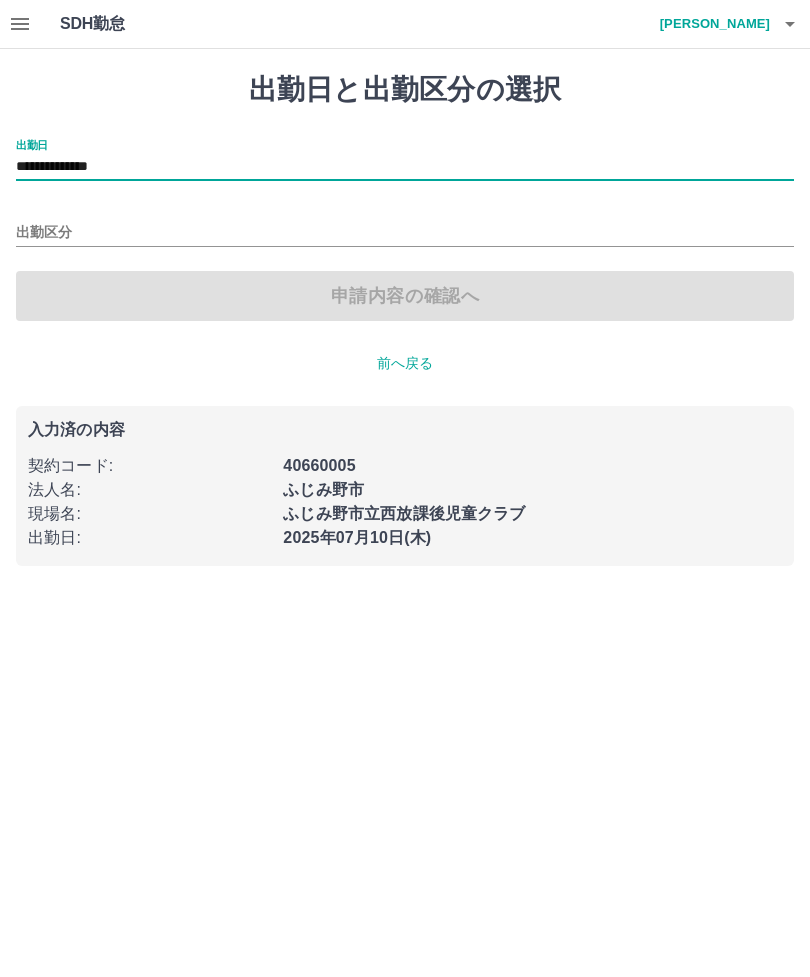 click on "出勤区分" at bounding box center (405, 233) 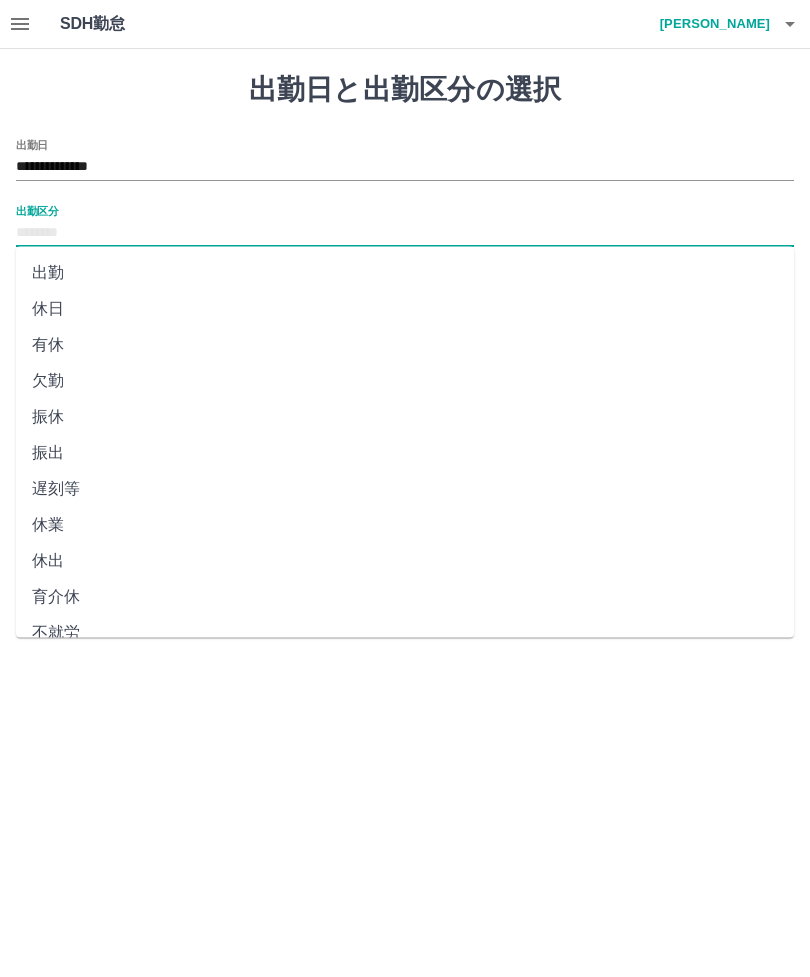 click on "休日" at bounding box center [405, 309] 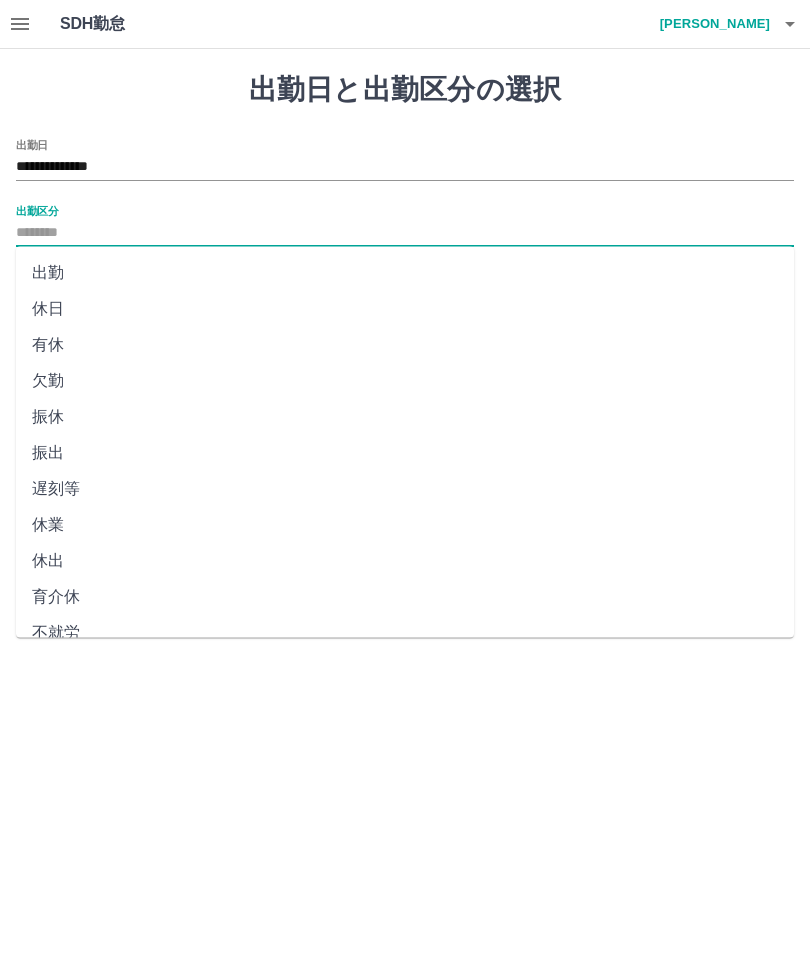 type on "**" 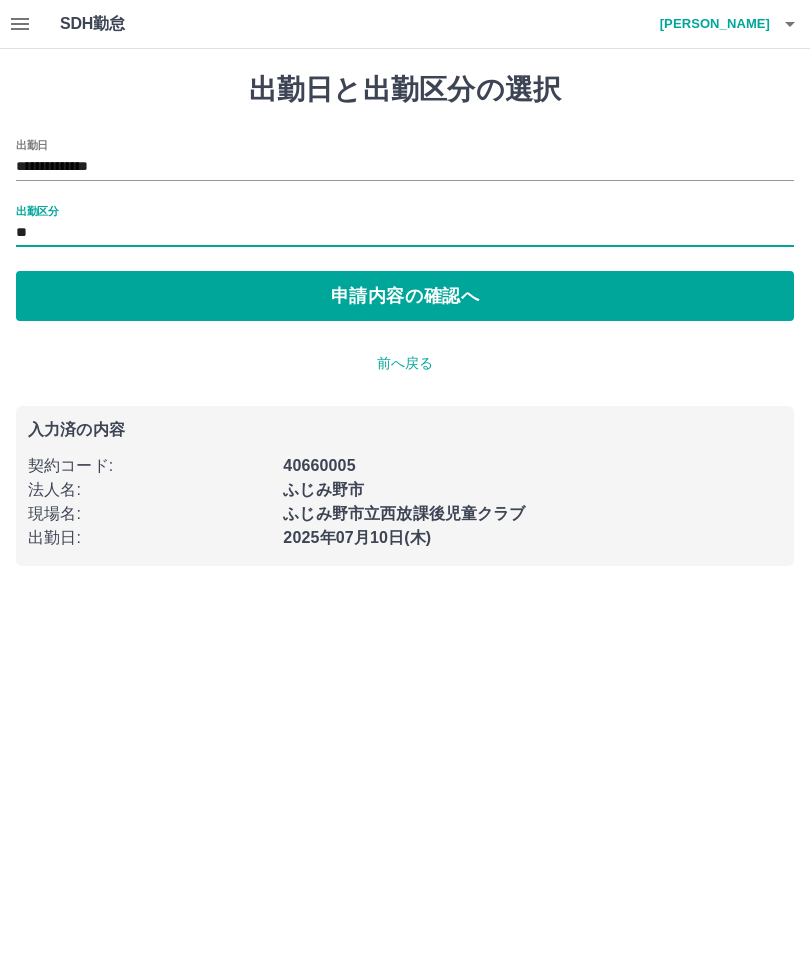 click on "申請内容の確認へ" at bounding box center (405, 296) 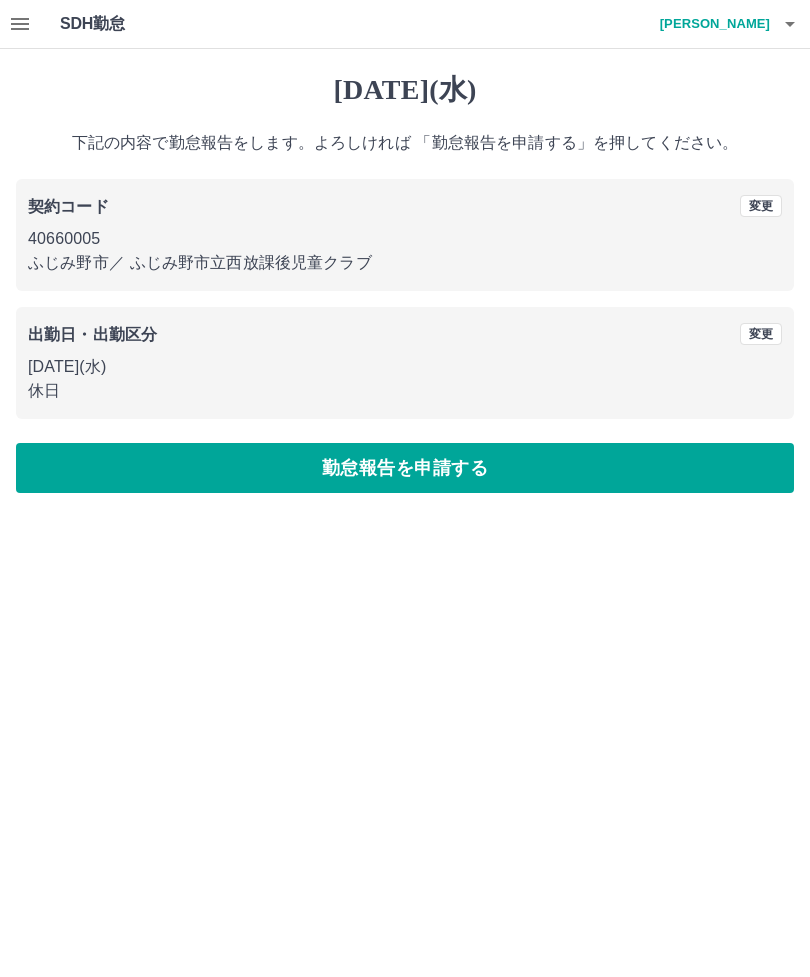 click on "勤怠報告を申請する" at bounding box center [405, 468] 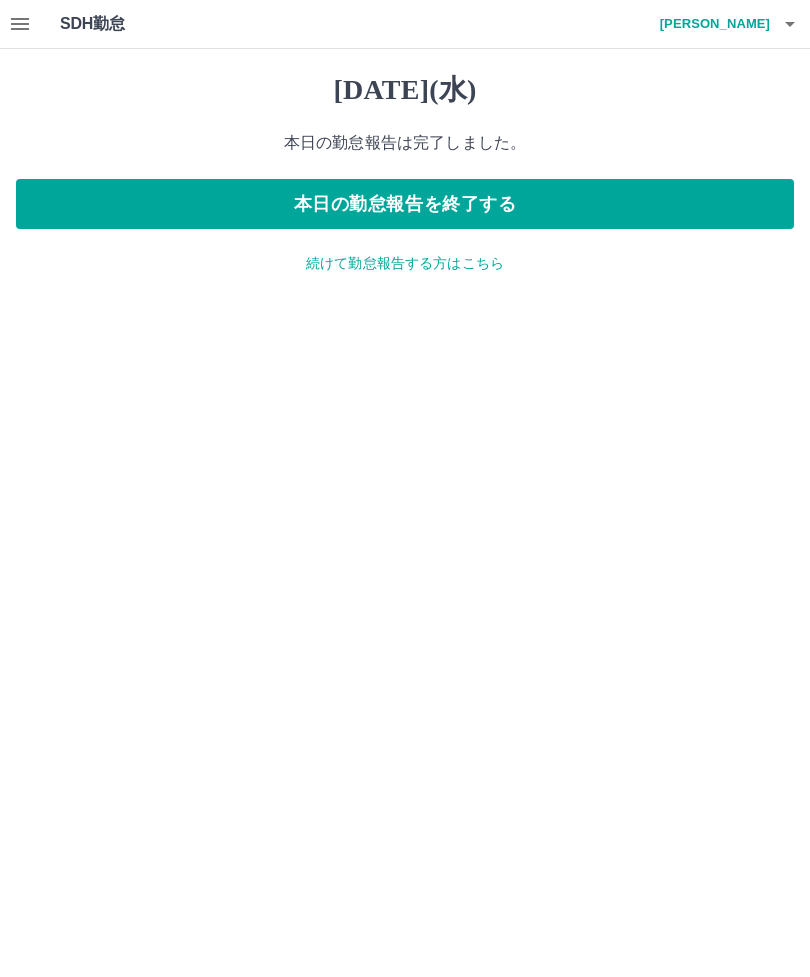 click on "続けて勤怠報告する方はこちら" at bounding box center (405, 263) 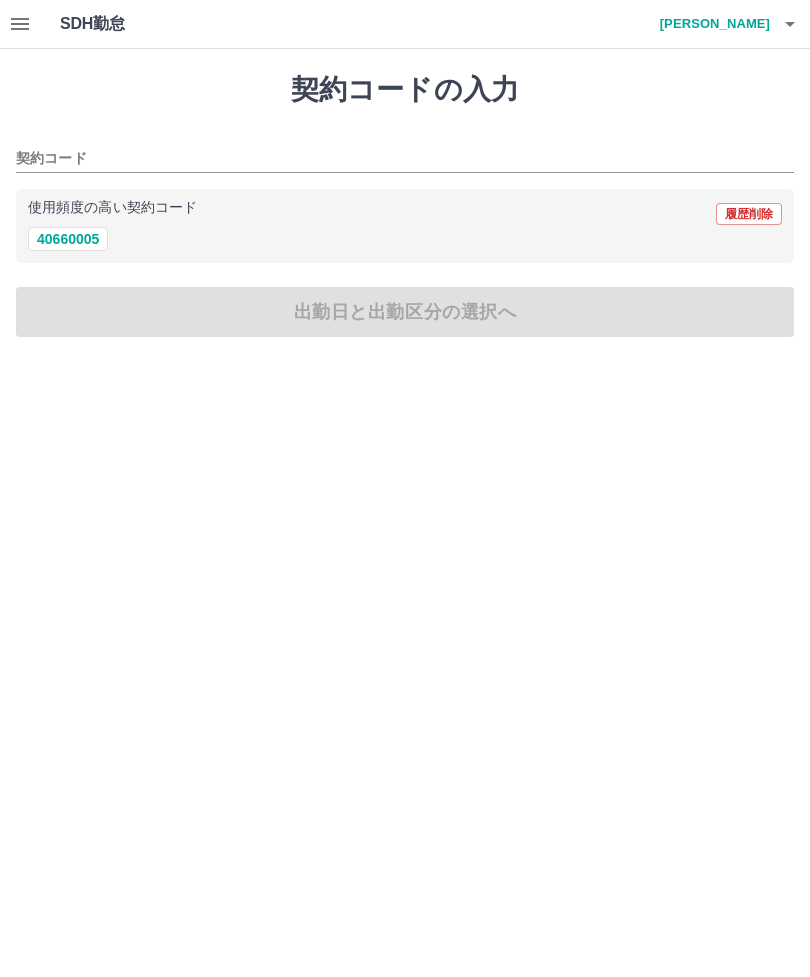 click on "白井　昌子" at bounding box center (710, 24) 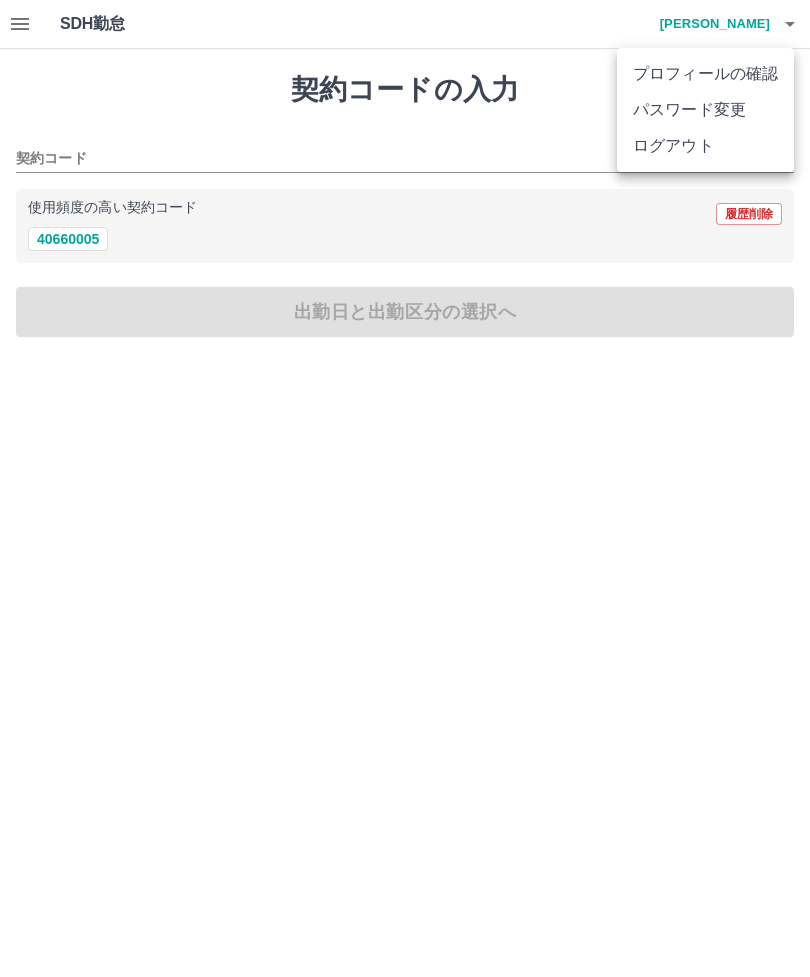 click on "ログアウト" at bounding box center [705, 146] 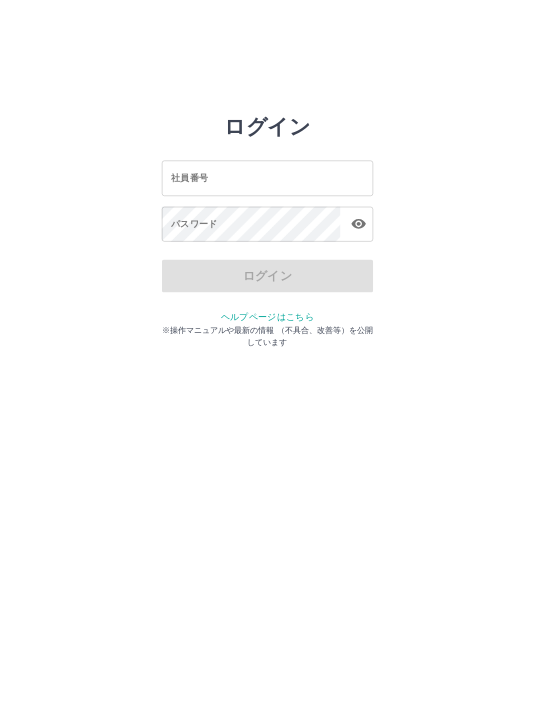 scroll, scrollTop: 0, scrollLeft: 0, axis: both 